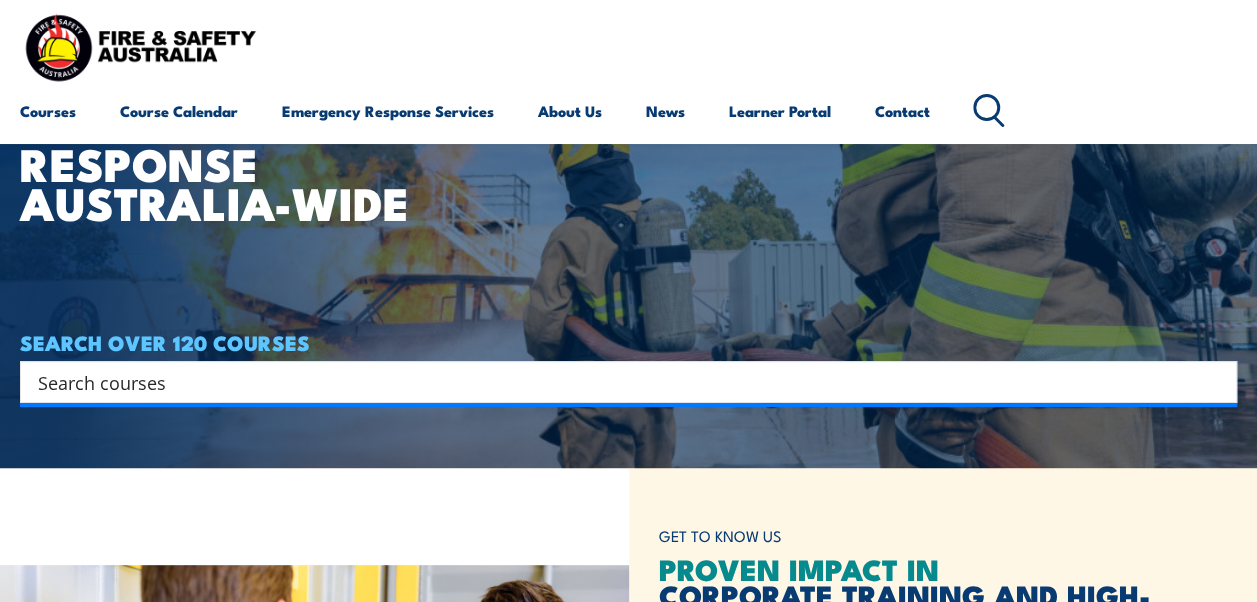 scroll, scrollTop: 200, scrollLeft: 0, axis: vertical 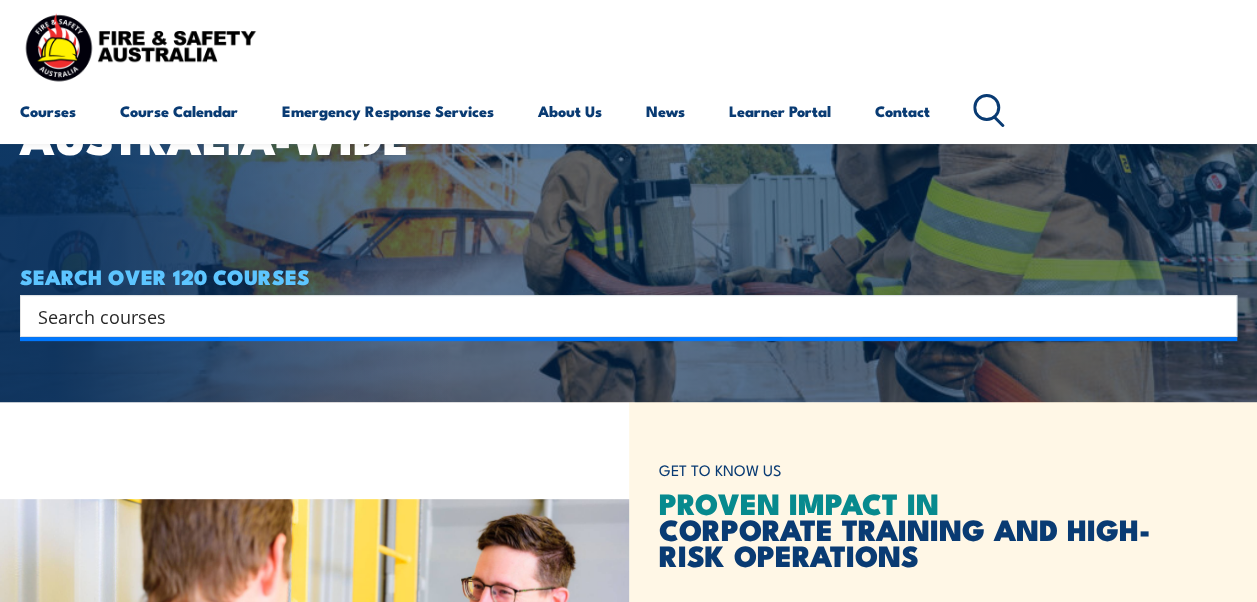 click at bounding box center [615, 316] 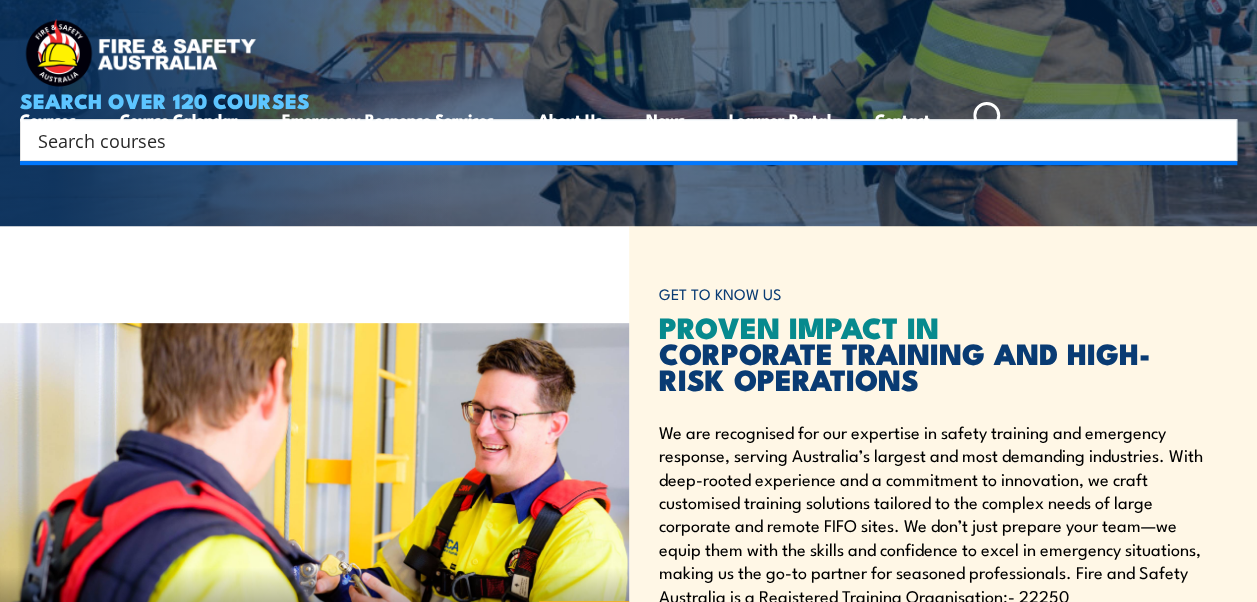 scroll, scrollTop: 0, scrollLeft: 0, axis: both 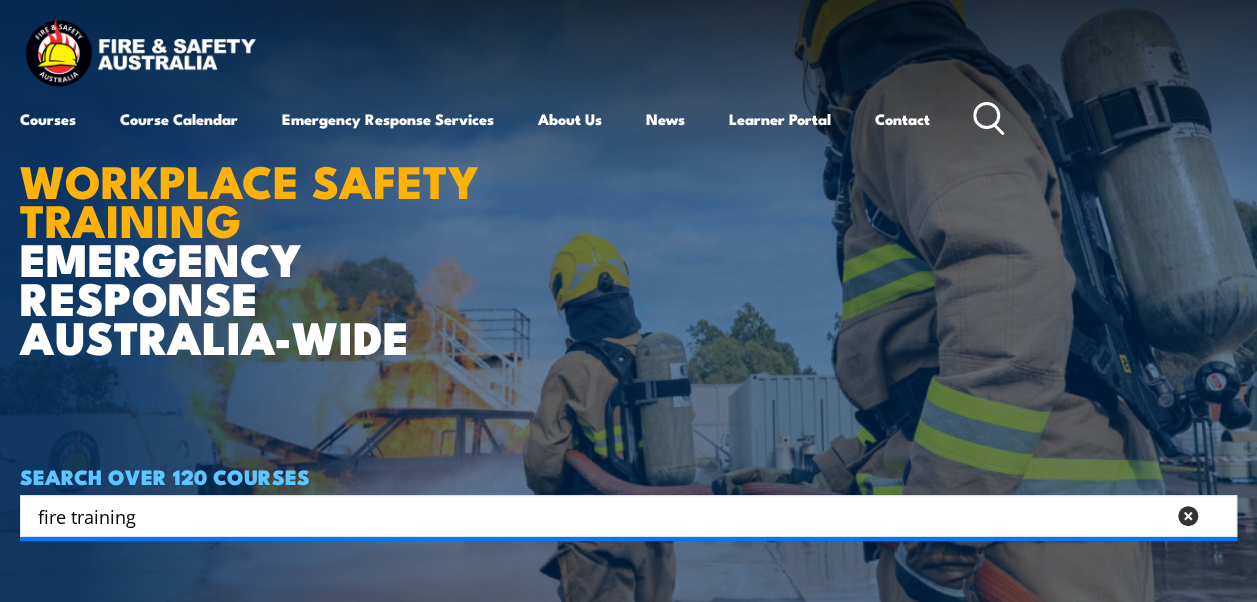 type on "fire training" 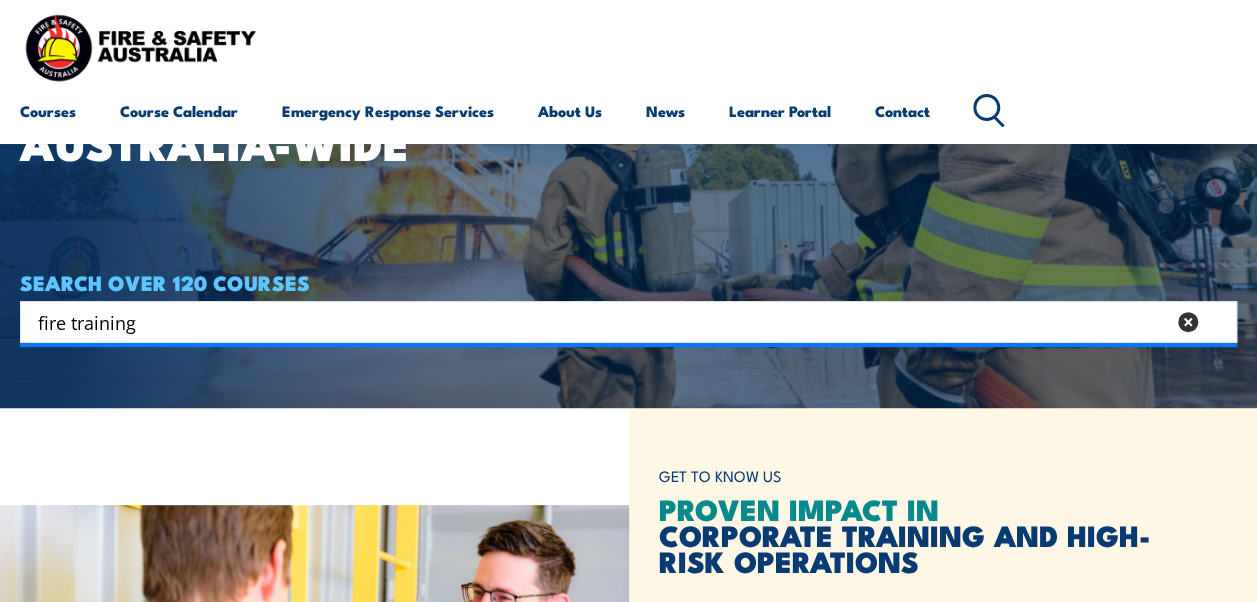 scroll, scrollTop: 200, scrollLeft: 0, axis: vertical 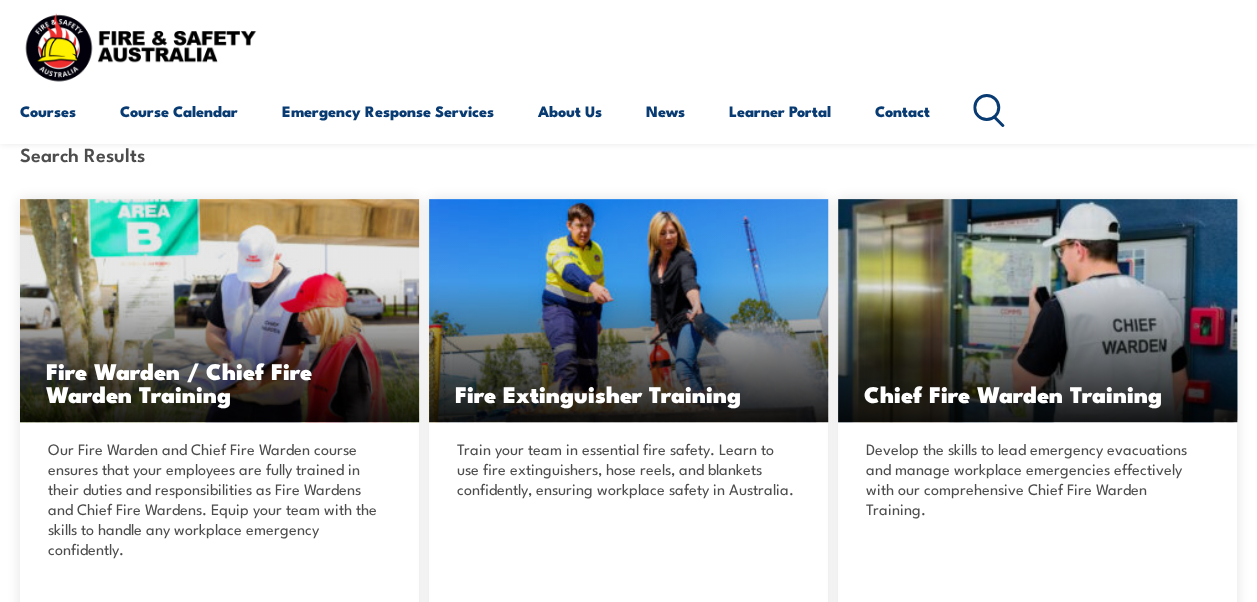 click on "Courses
Course Calendar
Emergency Response Services
Services Overview
Emergency Response Solutions
Paramedic & Medical Solutions
Industrial Security Solutions
Emergency Response Vehicles
Safety Advisers
About Us
About FSA
Our promise
Careers
News
Learner Portal
Contact
Home
Course Finder
All Courses
Aviation Safety Training Courses
Confined Space Courses
Electricity Supply Industry (ESI) Courses
Emergency Response Training & Rescue Courses
Fire Safety Training Courses
First Aid Training Courses
Global Wind Organisation (GWO) Courses
HAZMAT Courses
Health & Safety Representative Courses HSR Training
Height Safety & Rescue Courses
High Risk Work Licence Courses
Safety Courses" at bounding box center (628, 71) 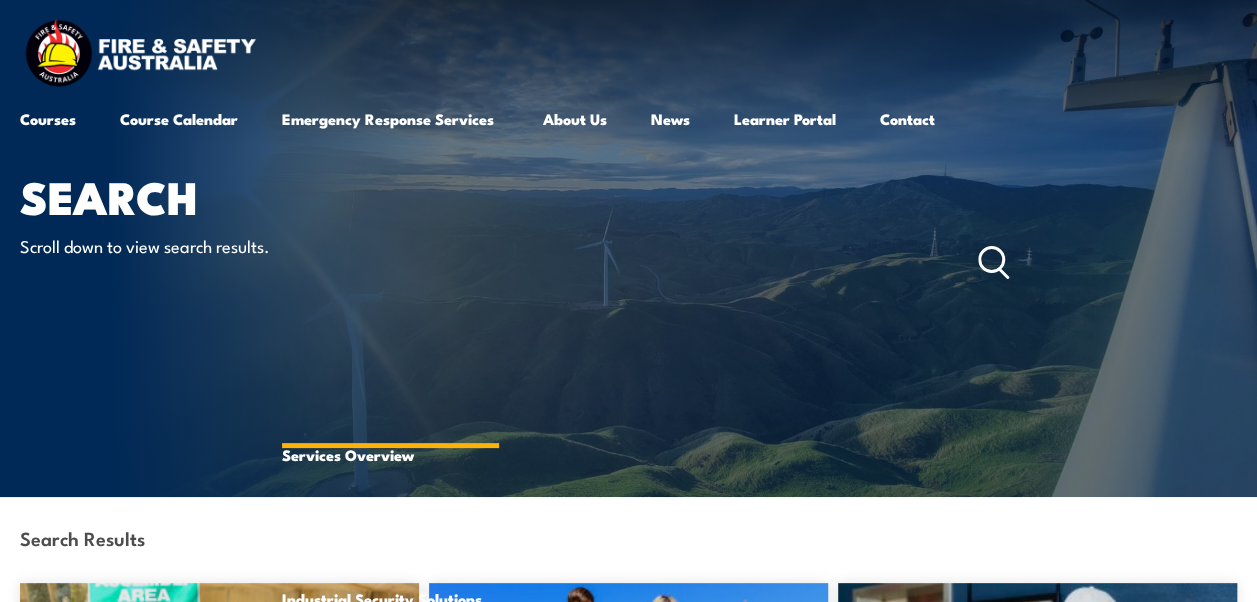 scroll, scrollTop: 0, scrollLeft: 0, axis: both 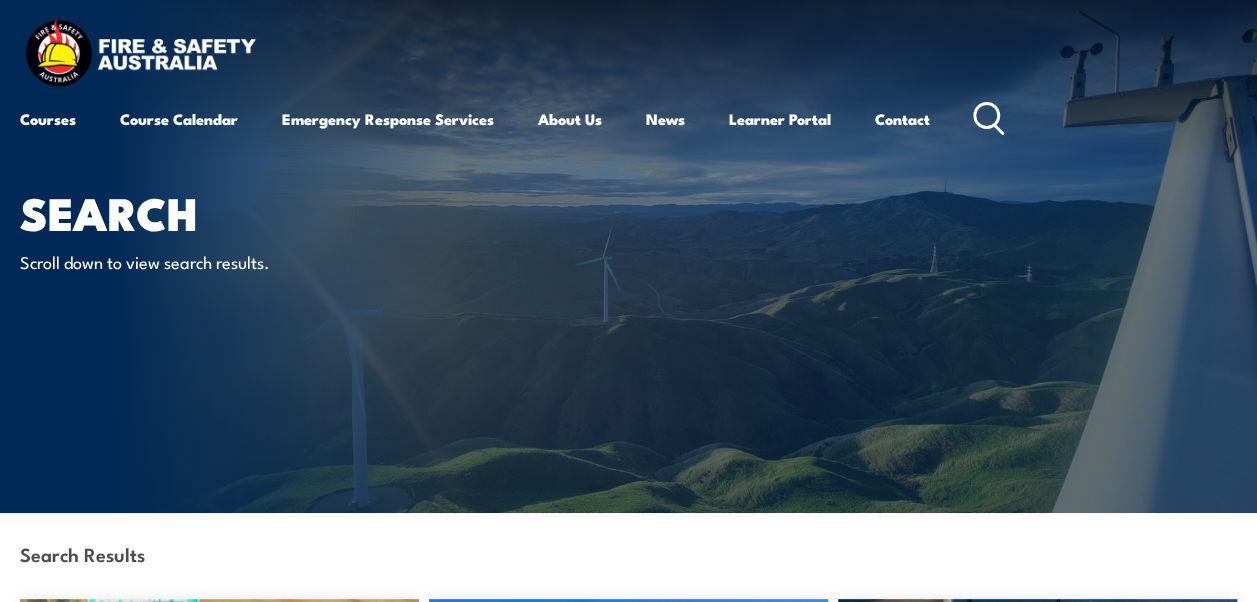 click 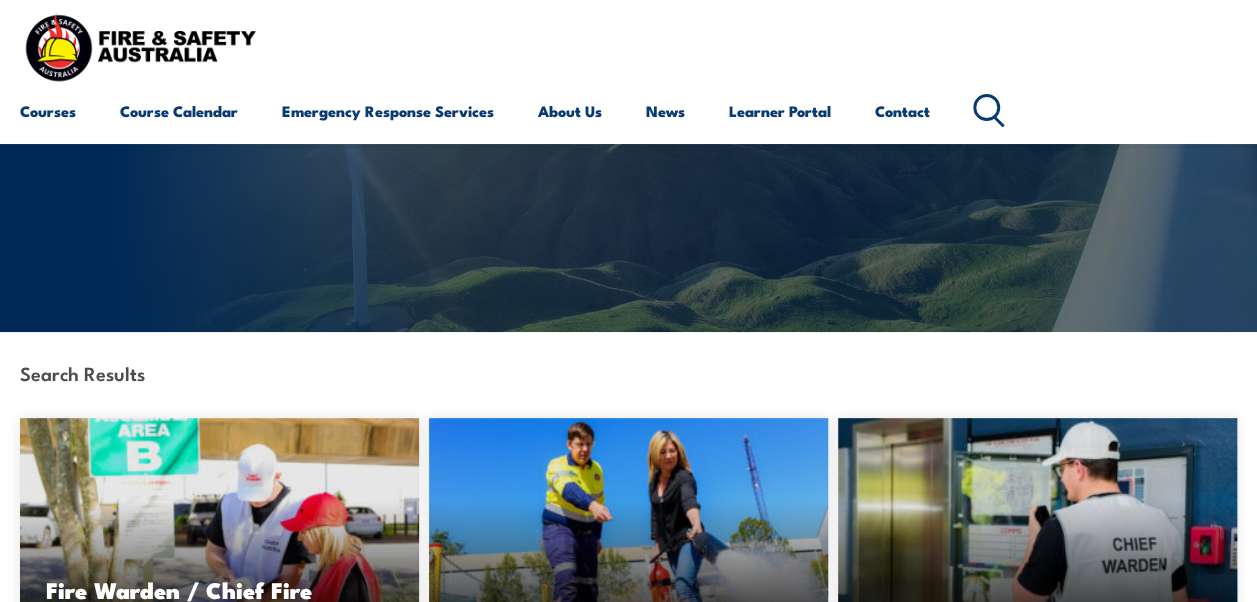 scroll, scrollTop: 200, scrollLeft: 0, axis: vertical 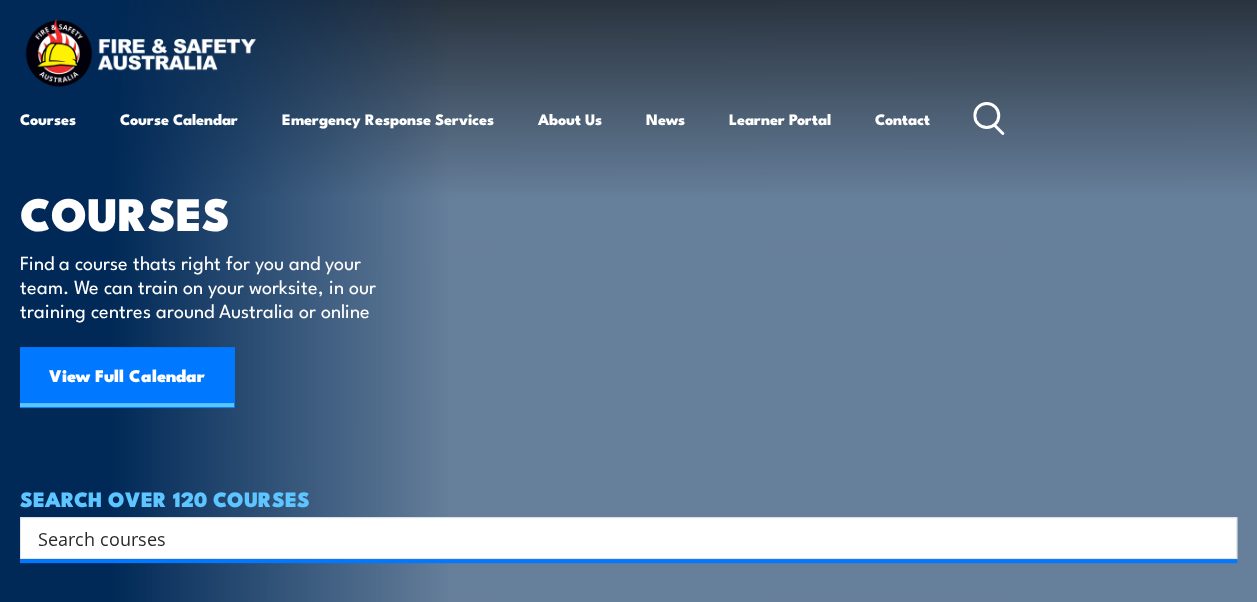 click at bounding box center [615, 538] 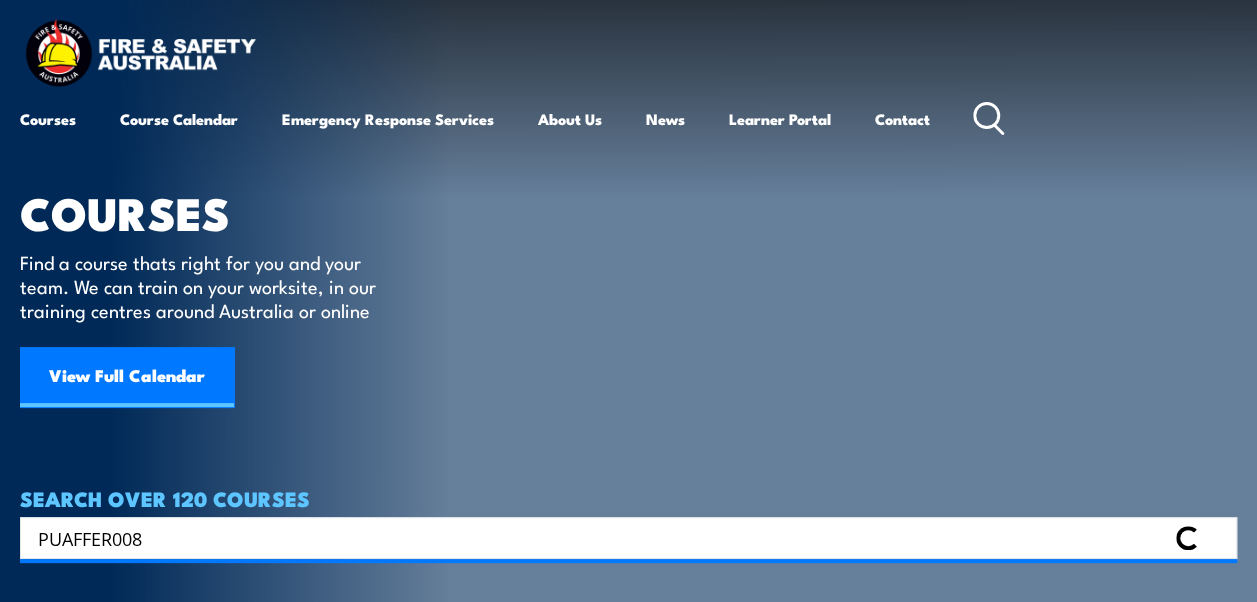 type on "PUAFFER008" 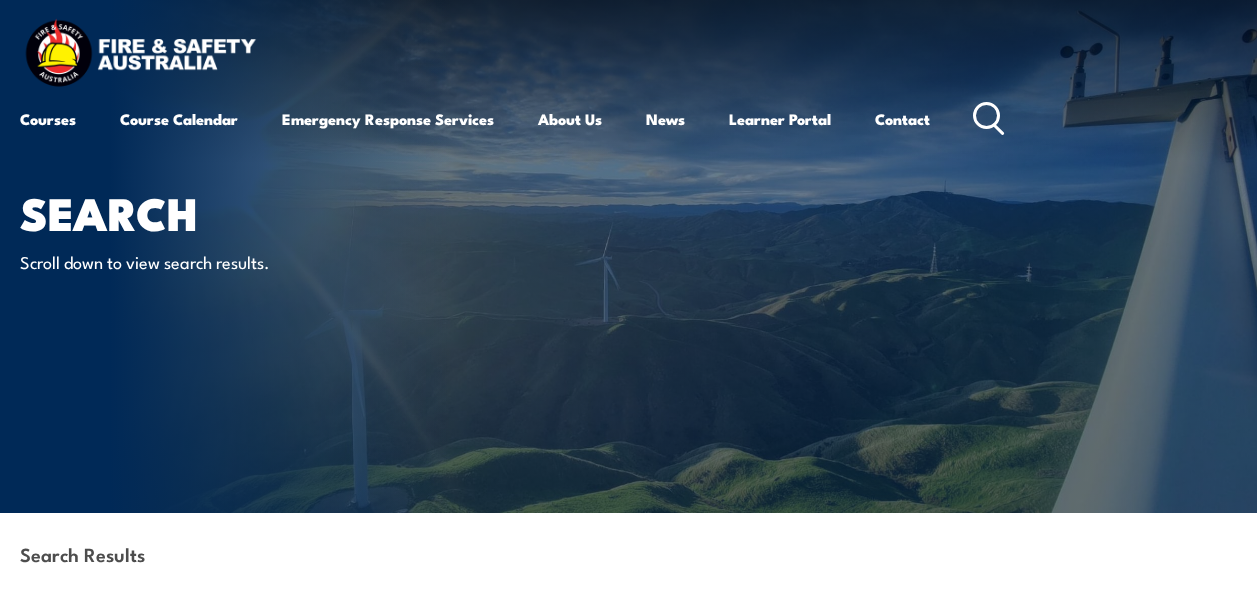 scroll, scrollTop: 0, scrollLeft: 0, axis: both 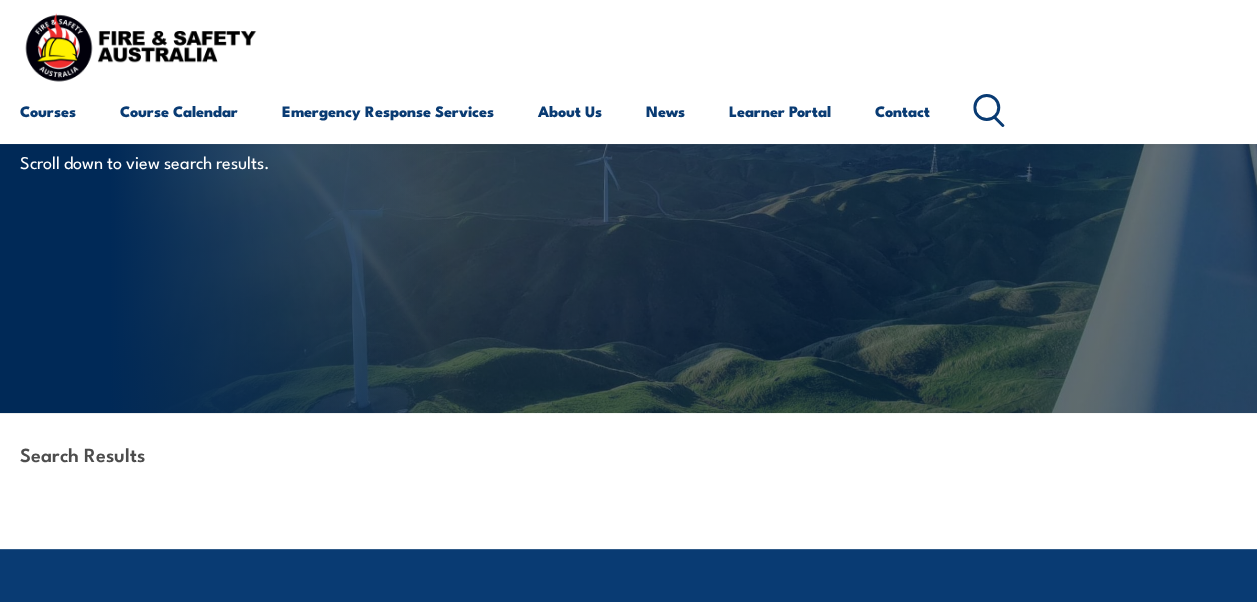 click on "Search Results" at bounding box center [628, 456] 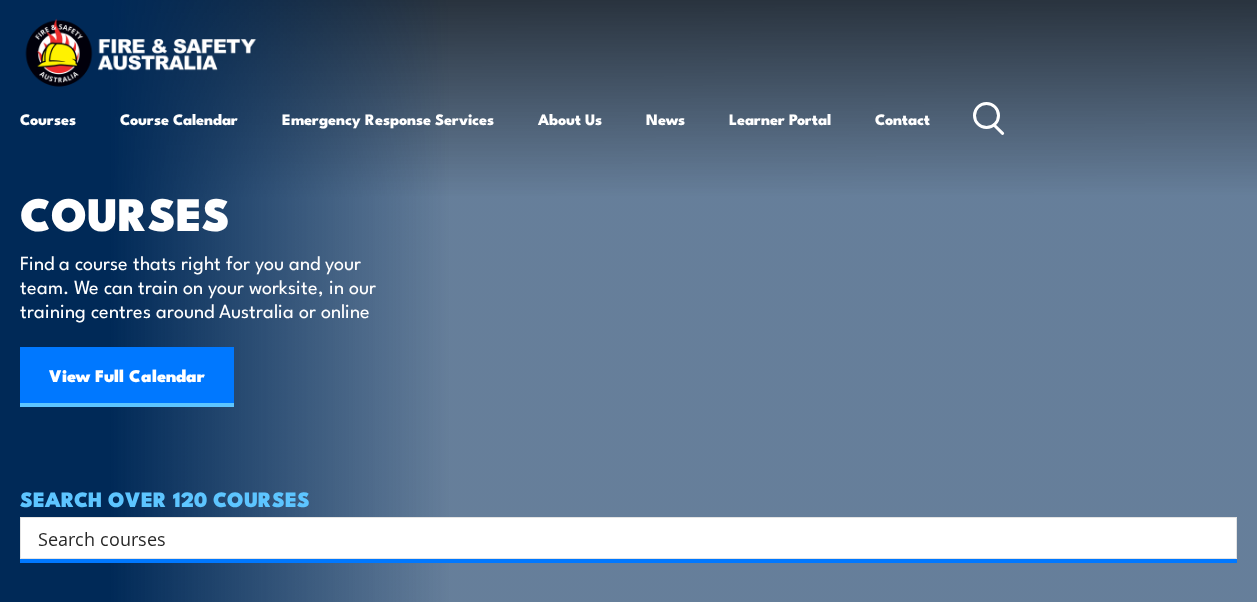 scroll, scrollTop: 0, scrollLeft: 0, axis: both 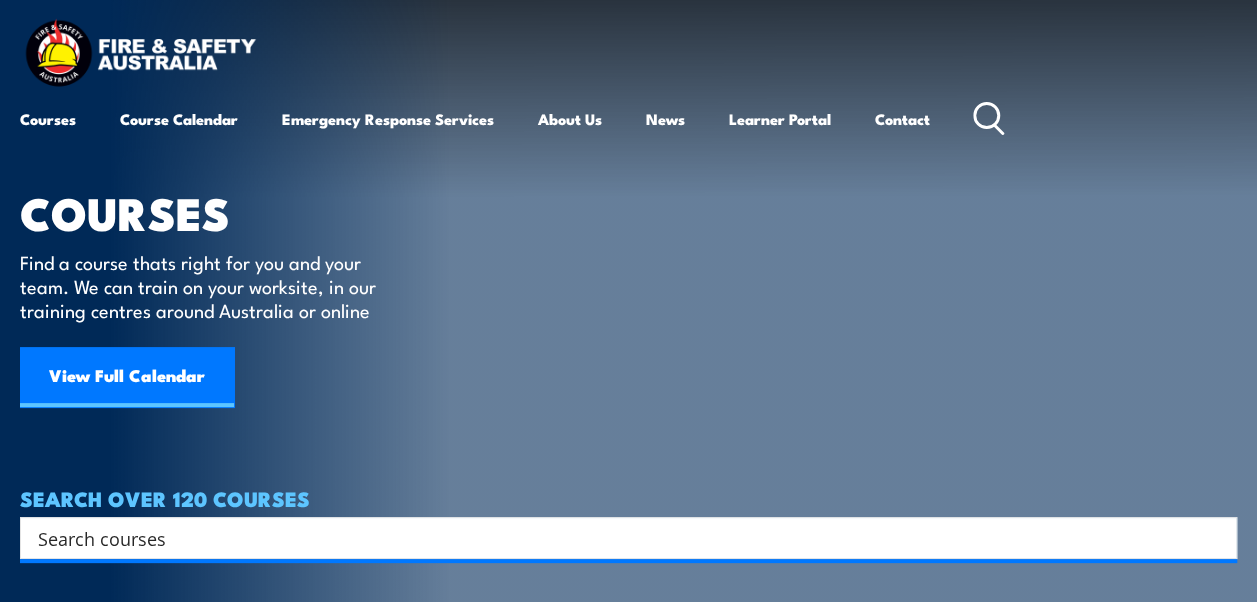 click on "Search" at bounding box center (628, 538) 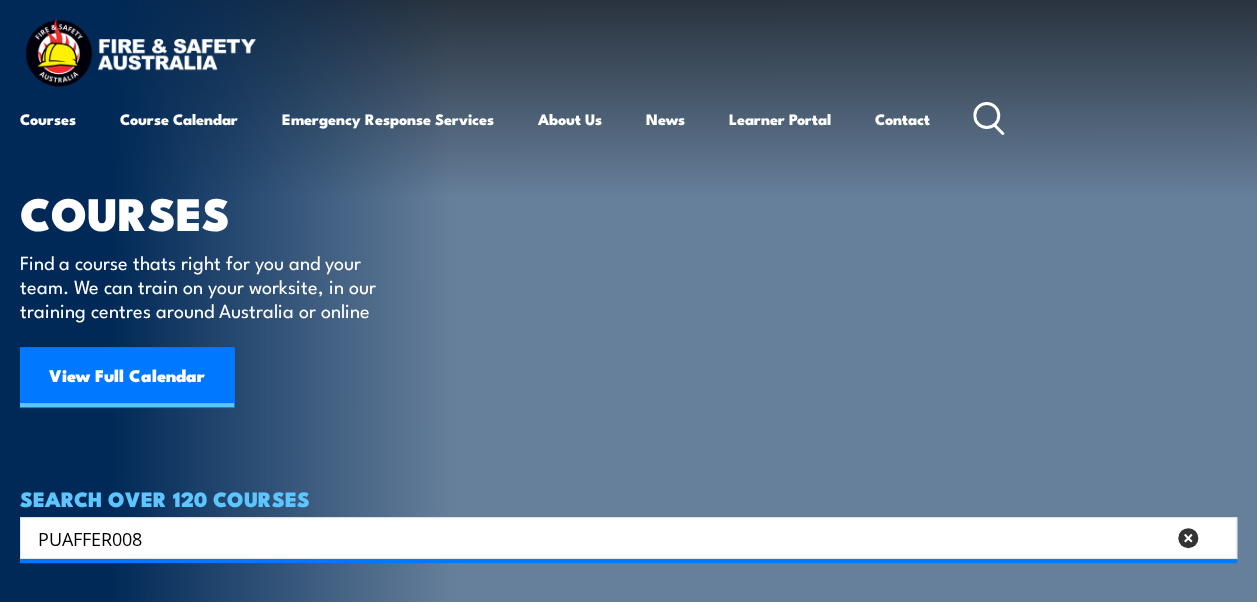 type on "PUAFFER008" 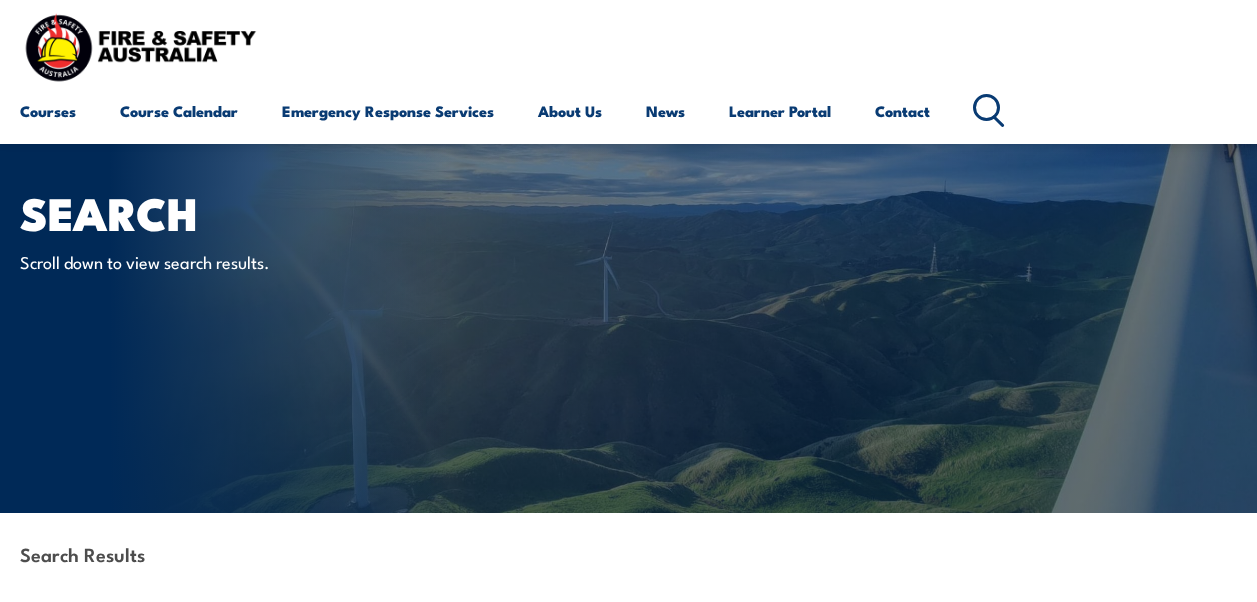 scroll, scrollTop: 200, scrollLeft: 0, axis: vertical 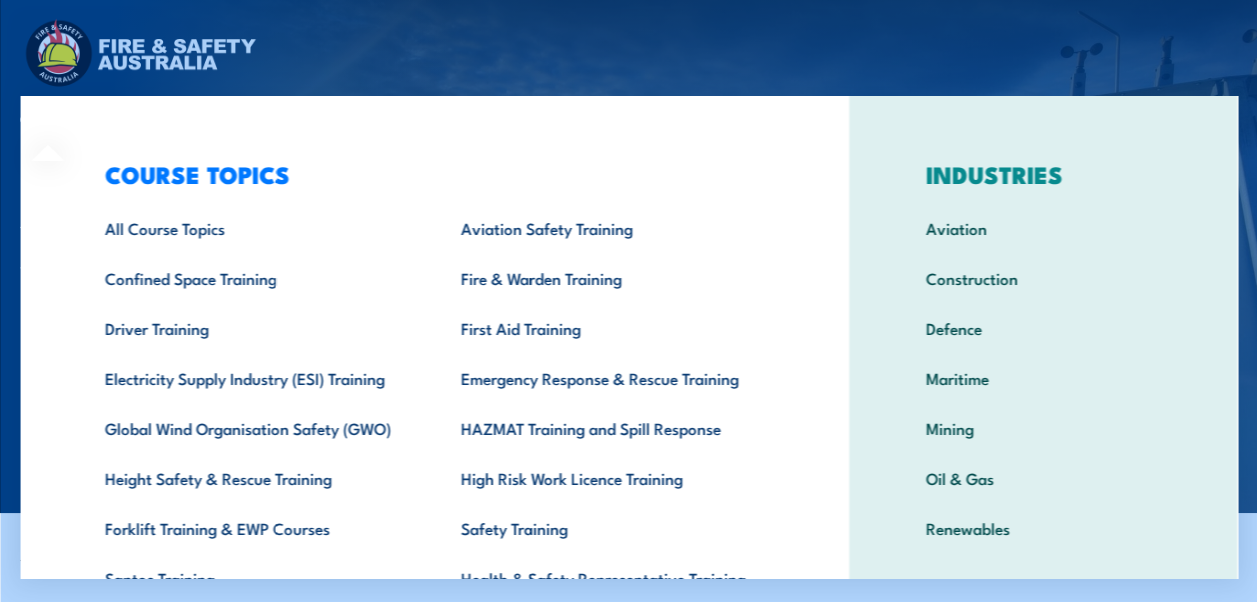 click on "COURSE TOPICS
All Course Topics
Aviation Safety Training Confined Space Training Fire & Warden Training Driver Training First Aid Training Electricity Supply Industry (ESI) Training Emergency Response & Rescue Training Global Wind Organisation Safety (GWO) HAZMAT Training and Spill Response Height Safety & Rescue Training High Risk Work Licence Training Forklift Training & EWP Courses Safety Training Santos Training Health & Safety Representative Training Work Health & Safety Training (WHS)" at bounding box center [434, 412] 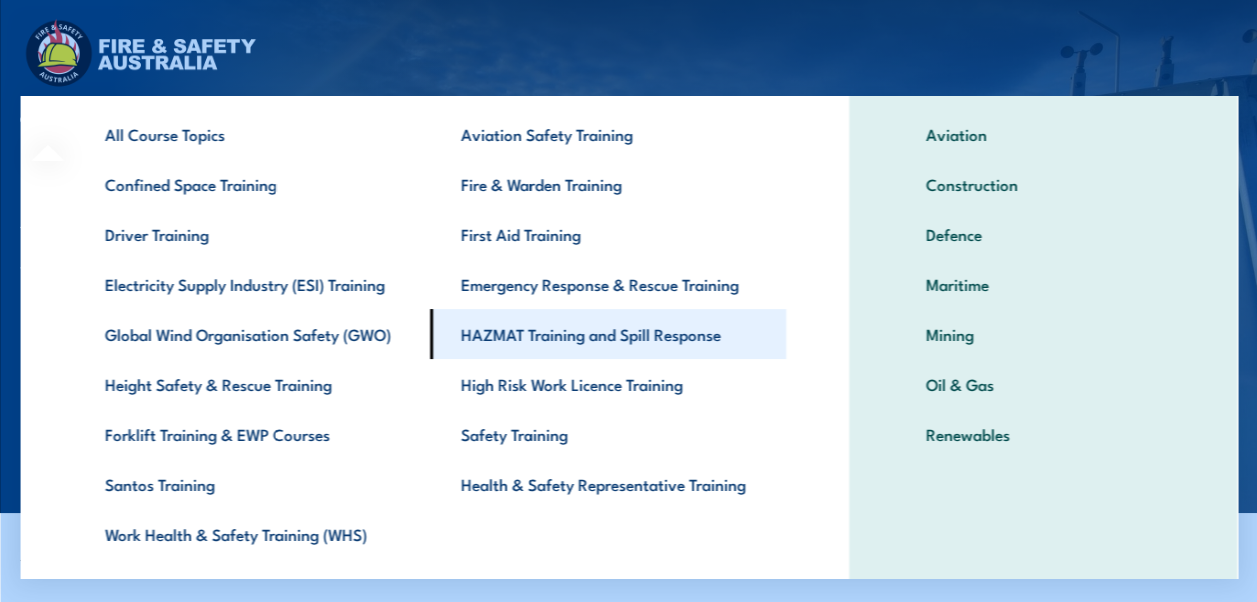 scroll, scrollTop: 50, scrollLeft: 0, axis: vertical 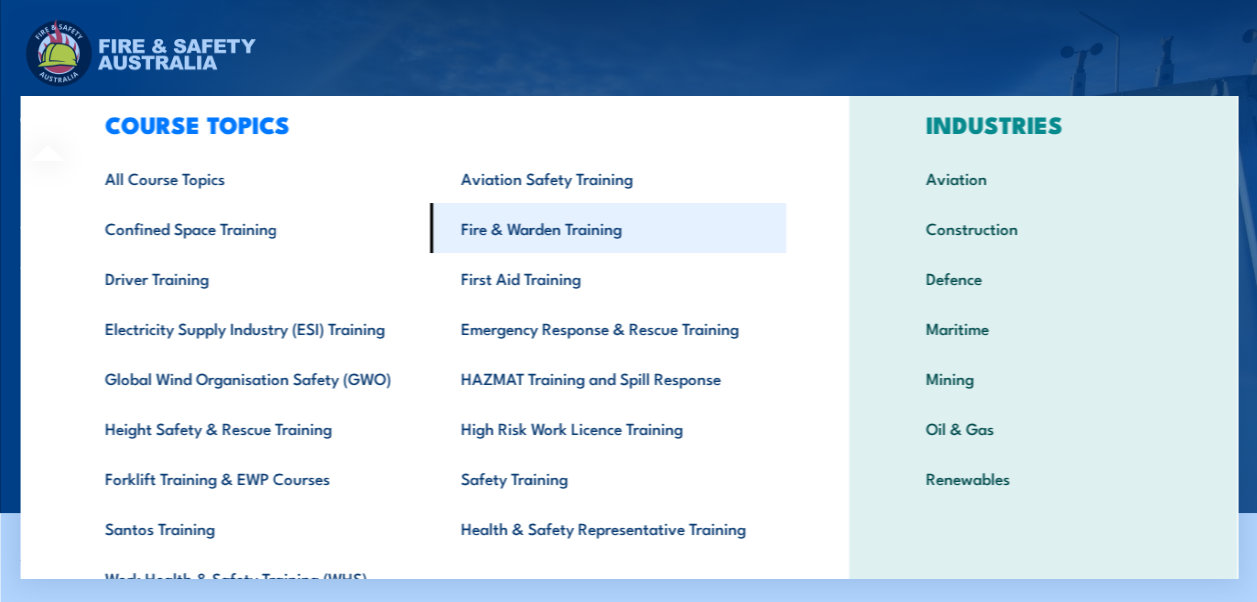 click on "Fire & Warden Training" at bounding box center (607, 228) 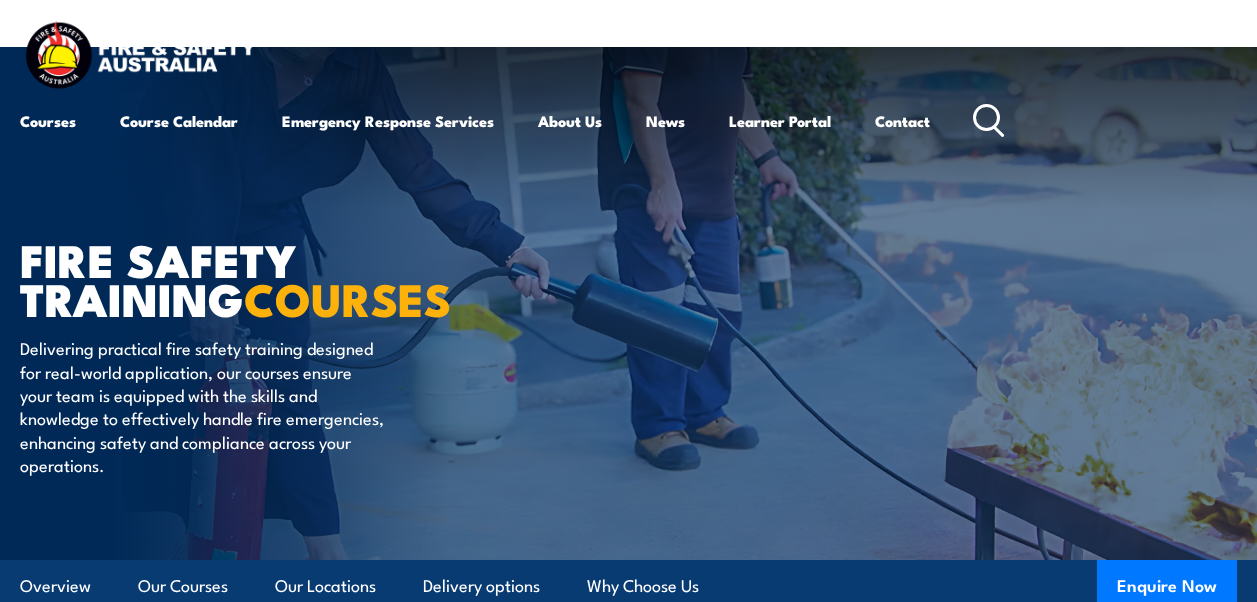 scroll, scrollTop: 400, scrollLeft: 0, axis: vertical 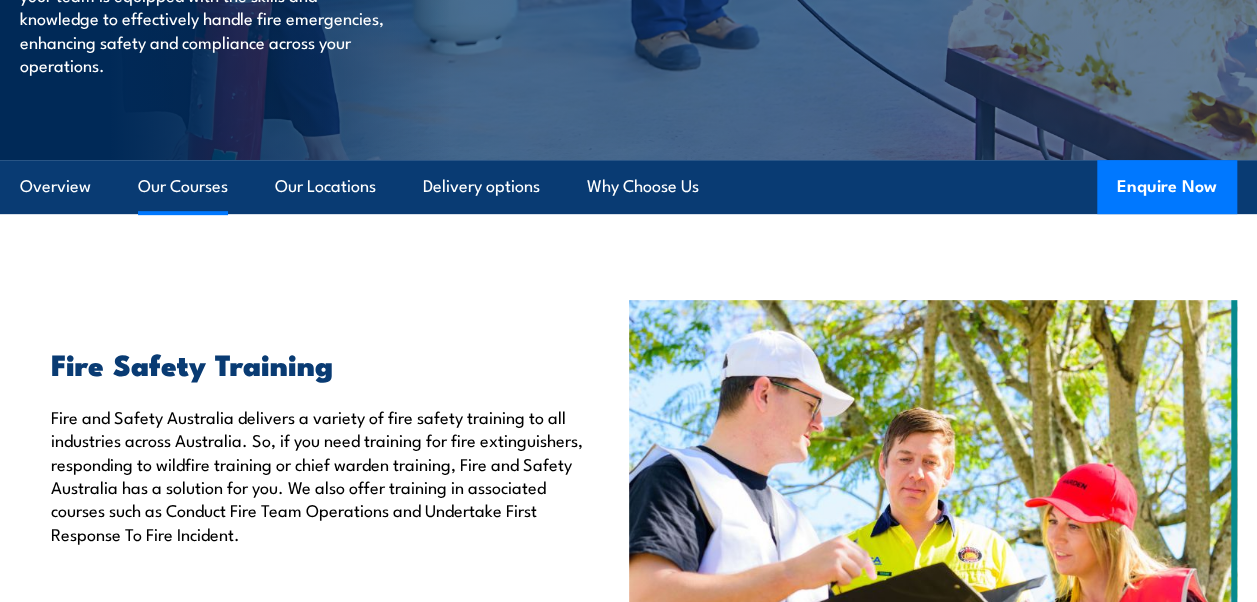 click on "Our Courses" at bounding box center (183, 186) 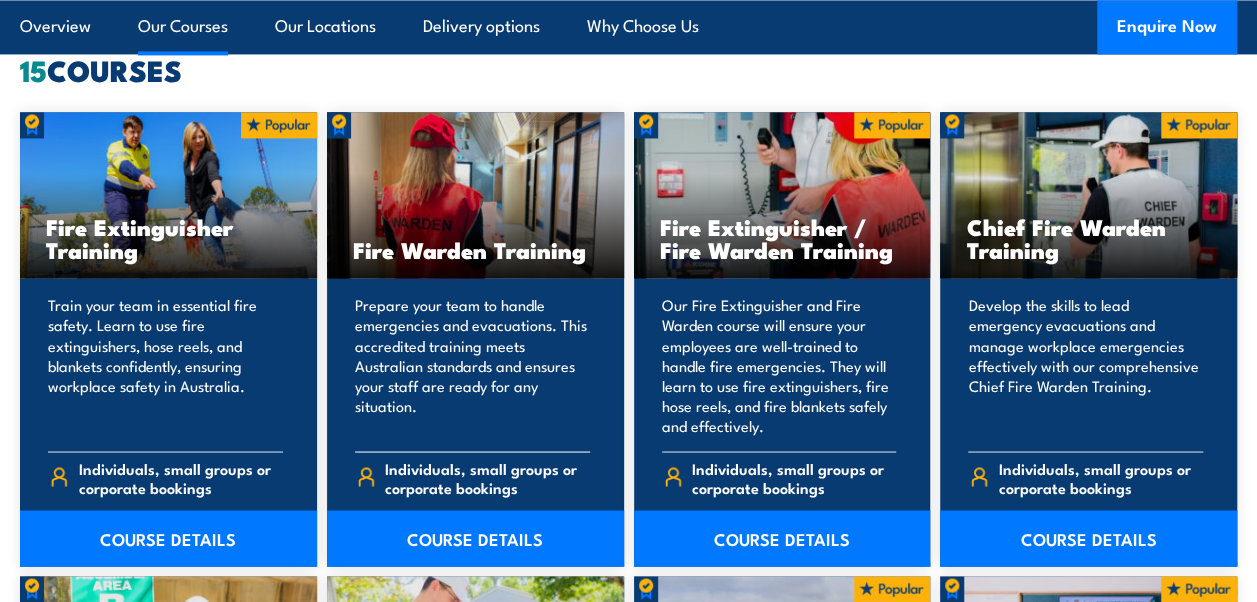 scroll, scrollTop: 1579, scrollLeft: 0, axis: vertical 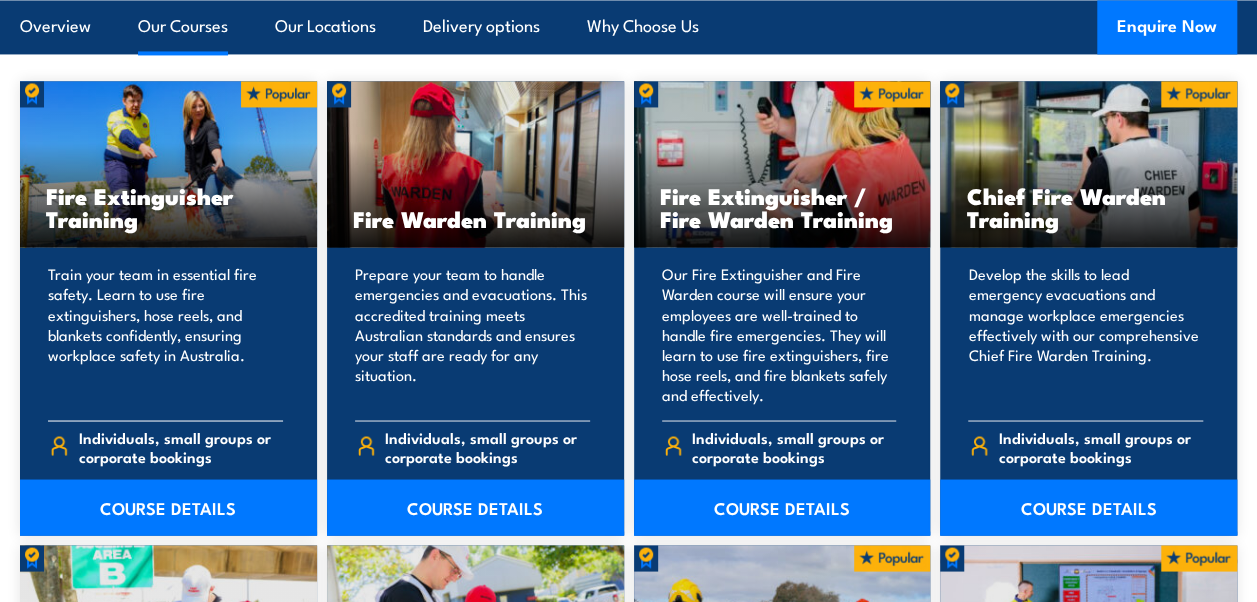 click on "Fire Extinguisher Training" at bounding box center [168, 207] 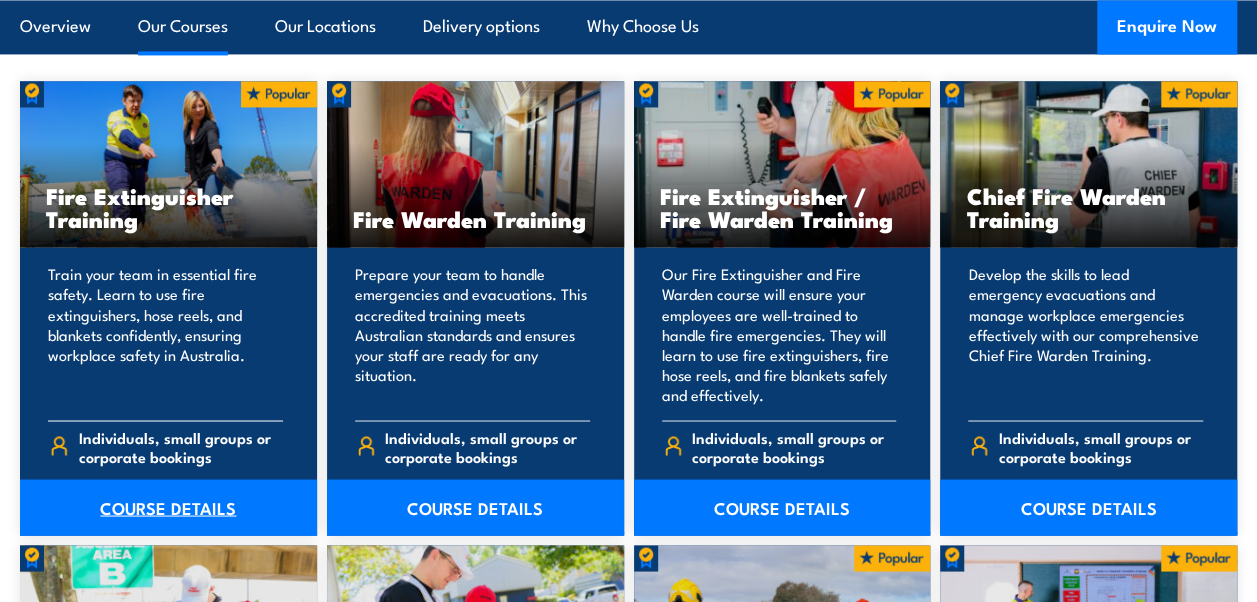 click on "COURSE DETAILS" at bounding box center [168, 507] 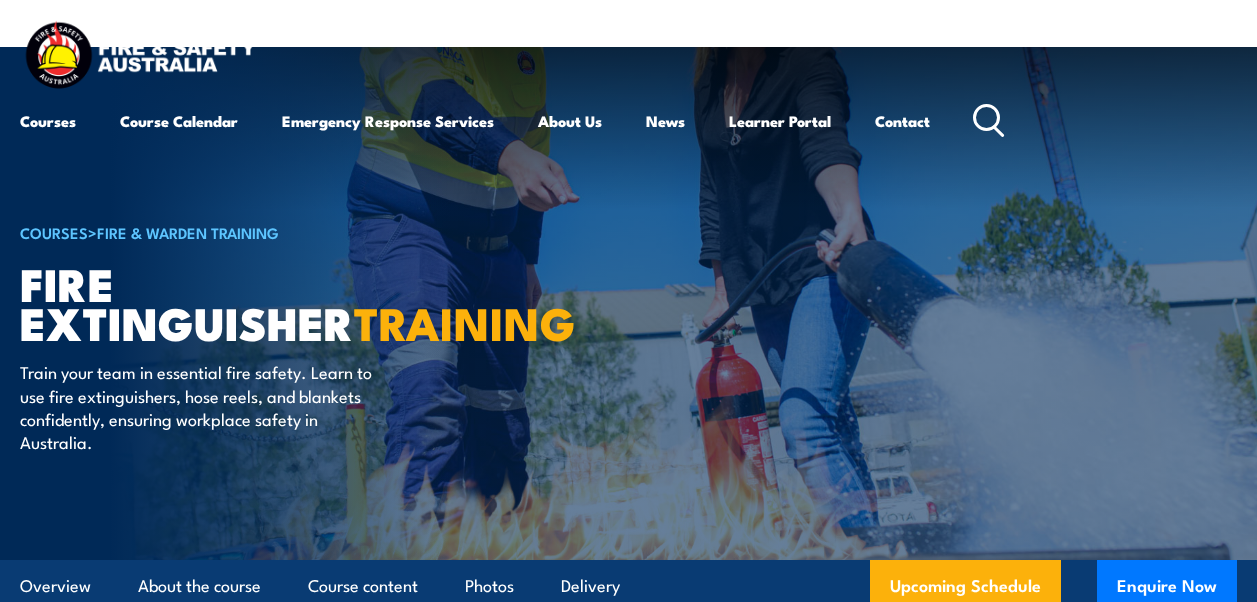 scroll, scrollTop: 0, scrollLeft: 0, axis: both 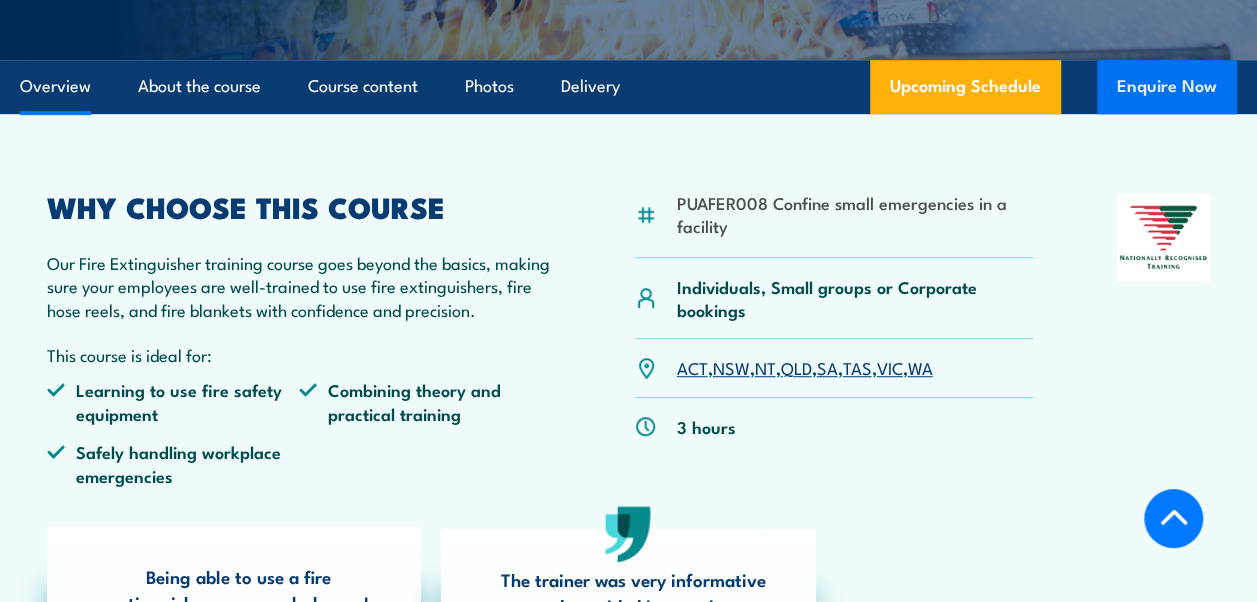 click on "Enquire Now" at bounding box center (1167, 87) 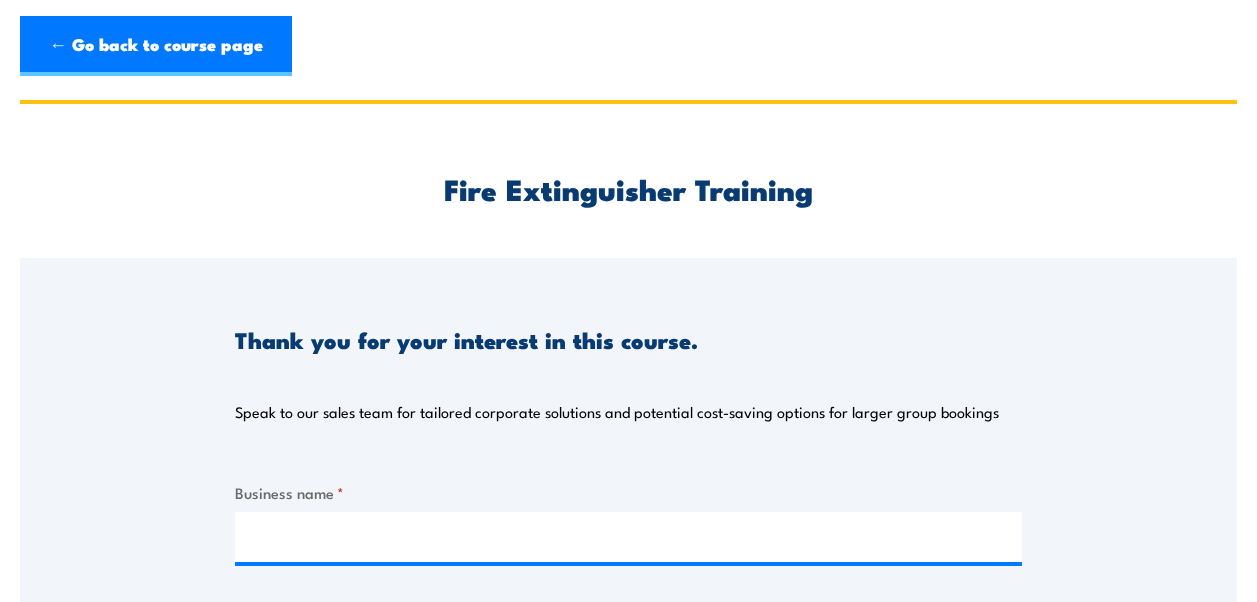 scroll, scrollTop: 0, scrollLeft: 0, axis: both 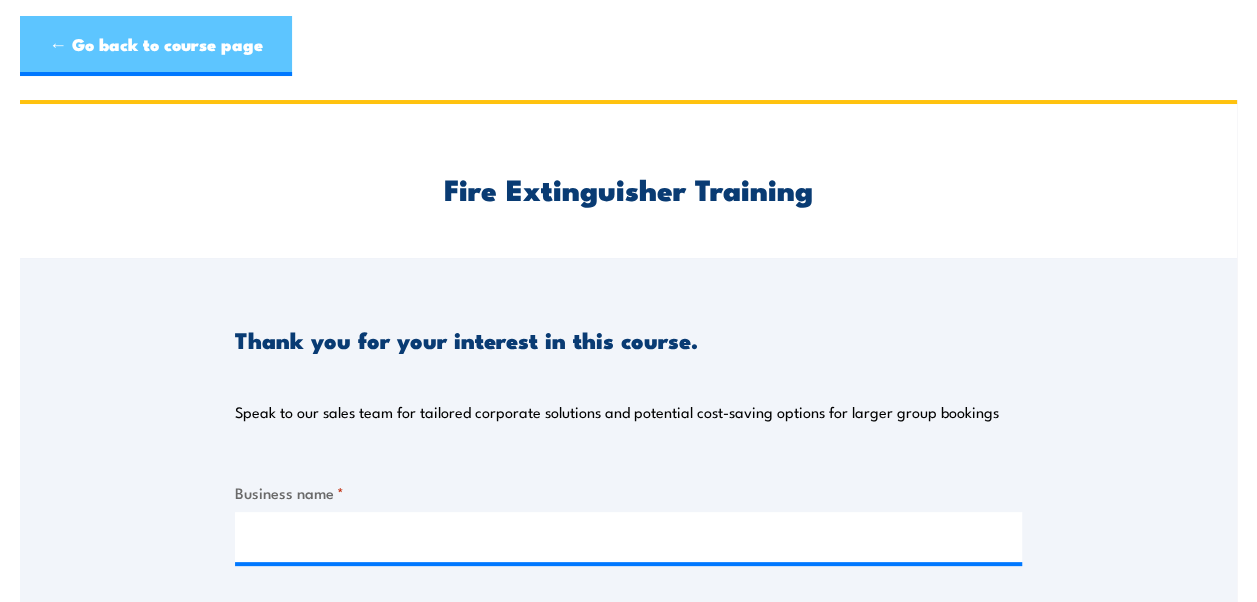 click on "← Go back to course page" at bounding box center (156, 46) 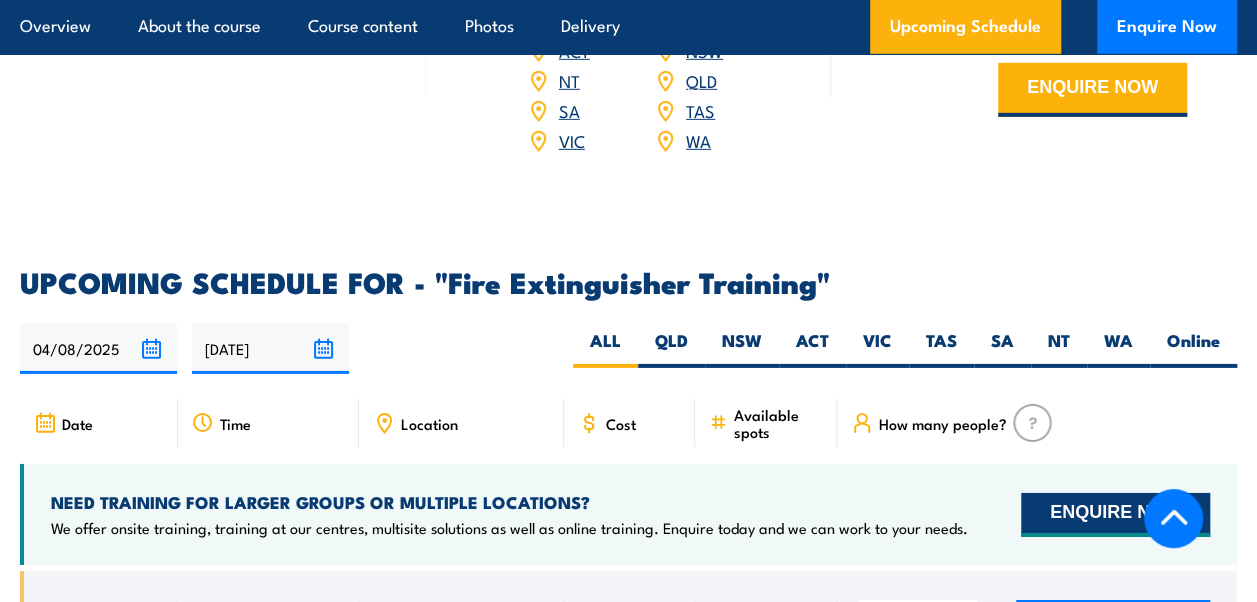 scroll, scrollTop: 0, scrollLeft: 0, axis: both 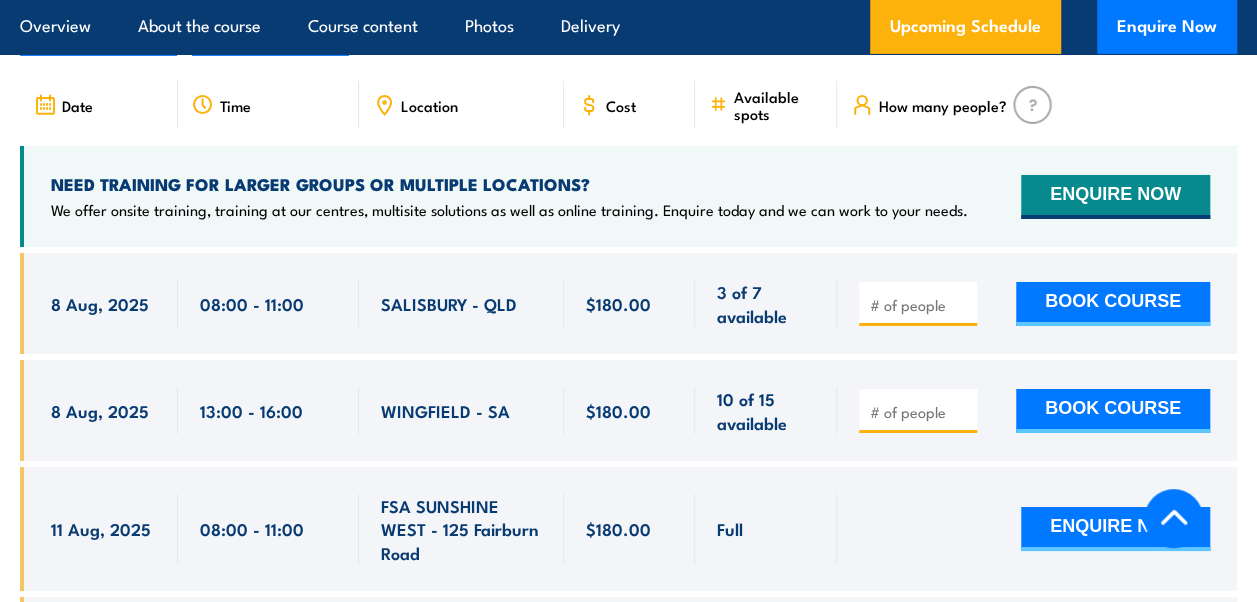 click on "SA" at bounding box center (1002, 30) 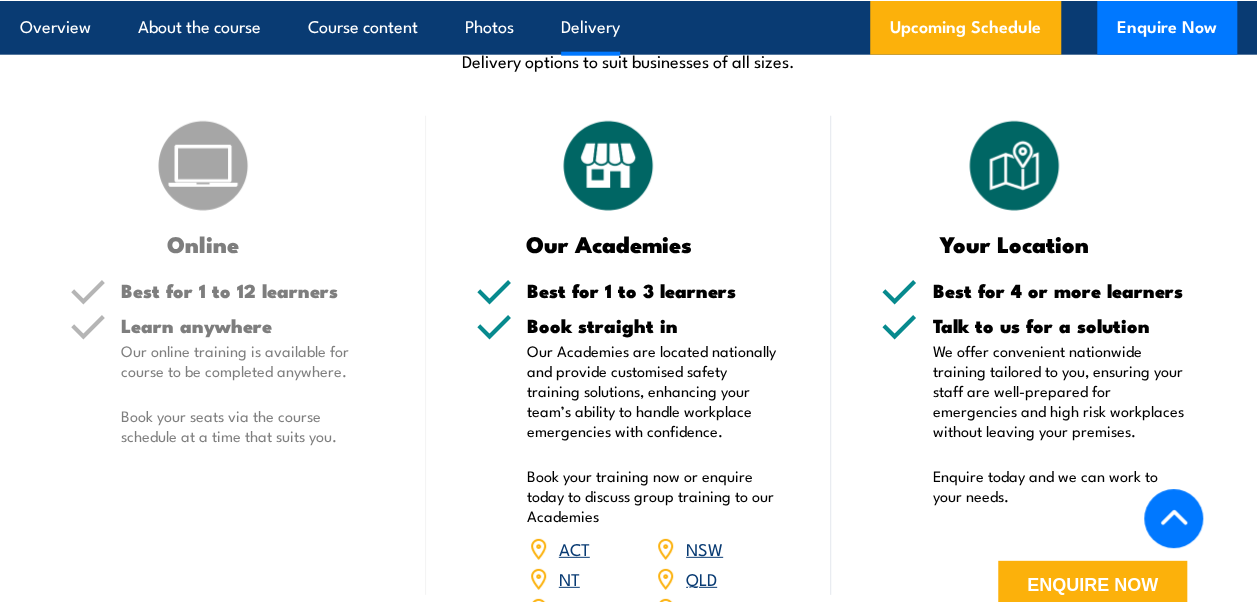 scroll, scrollTop: 2601, scrollLeft: 0, axis: vertical 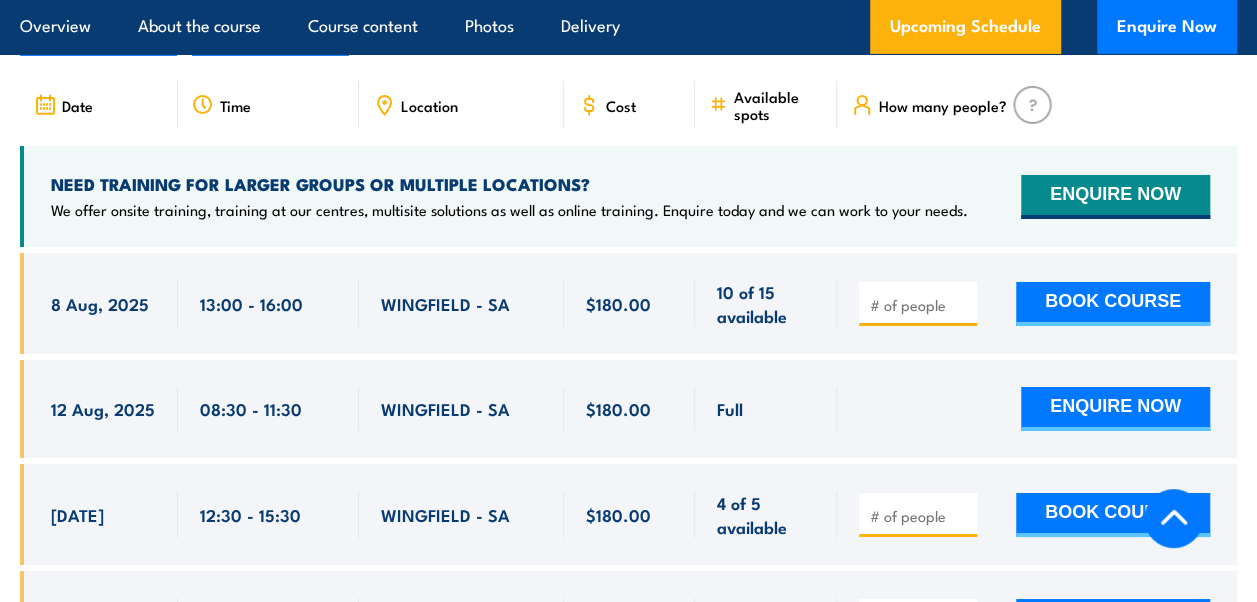 click on "We offer onsite training, training at our centres, multisite solutions as well as online training. Enquire today and we can work to your needs." at bounding box center [509, 210] 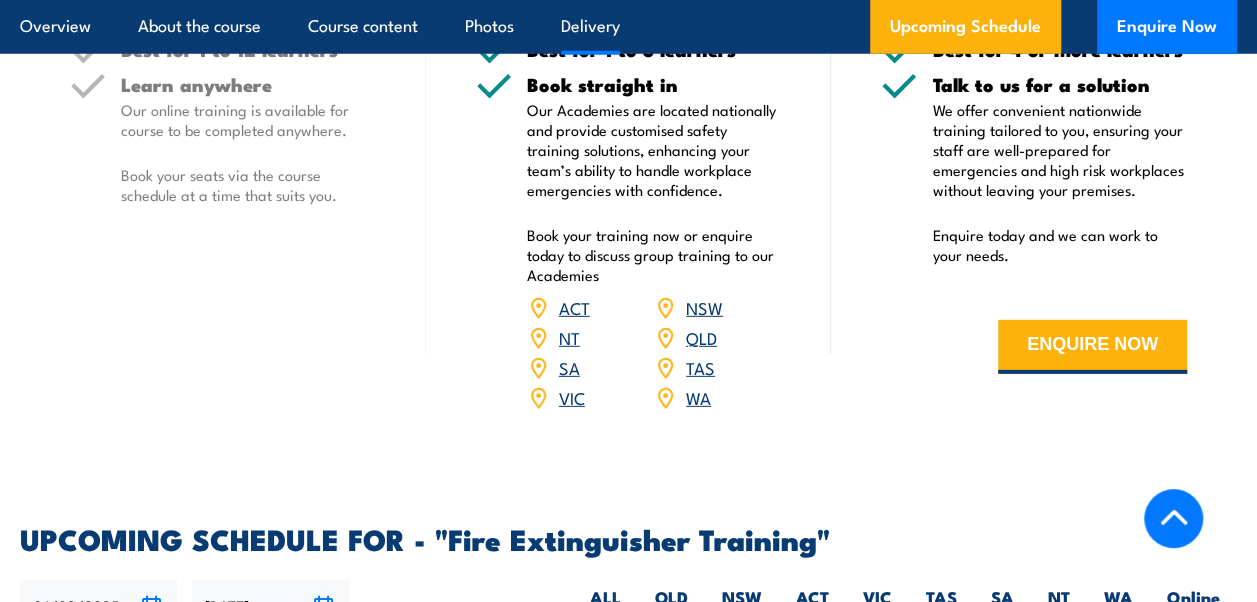 scroll, scrollTop: 2668, scrollLeft: 0, axis: vertical 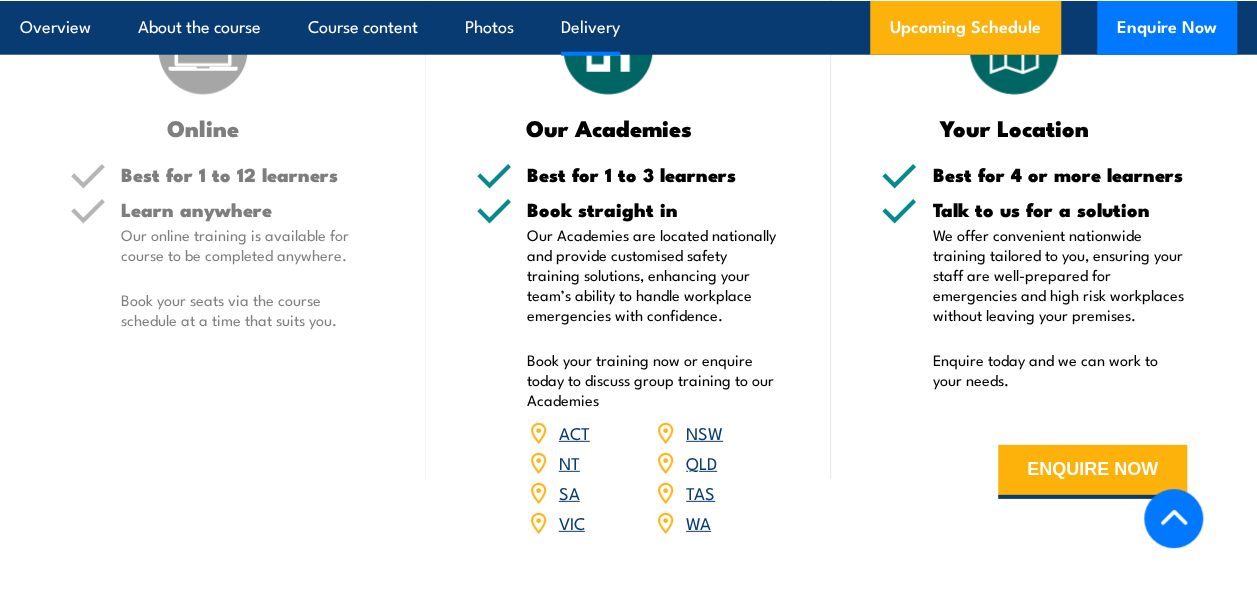 drag, startPoint x: 1178, startPoint y: 30, endPoint x: 895, endPoint y: 146, distance: 305.85126 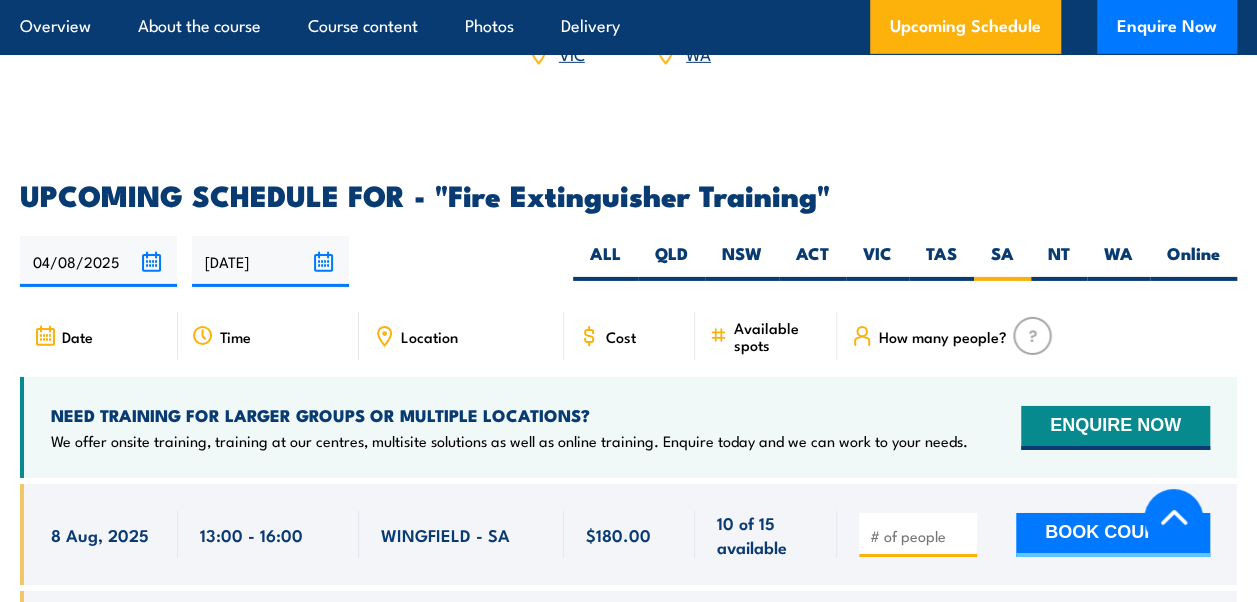 scroll, scrollTop: 3168, scrollLeft: 0, axis: vertical 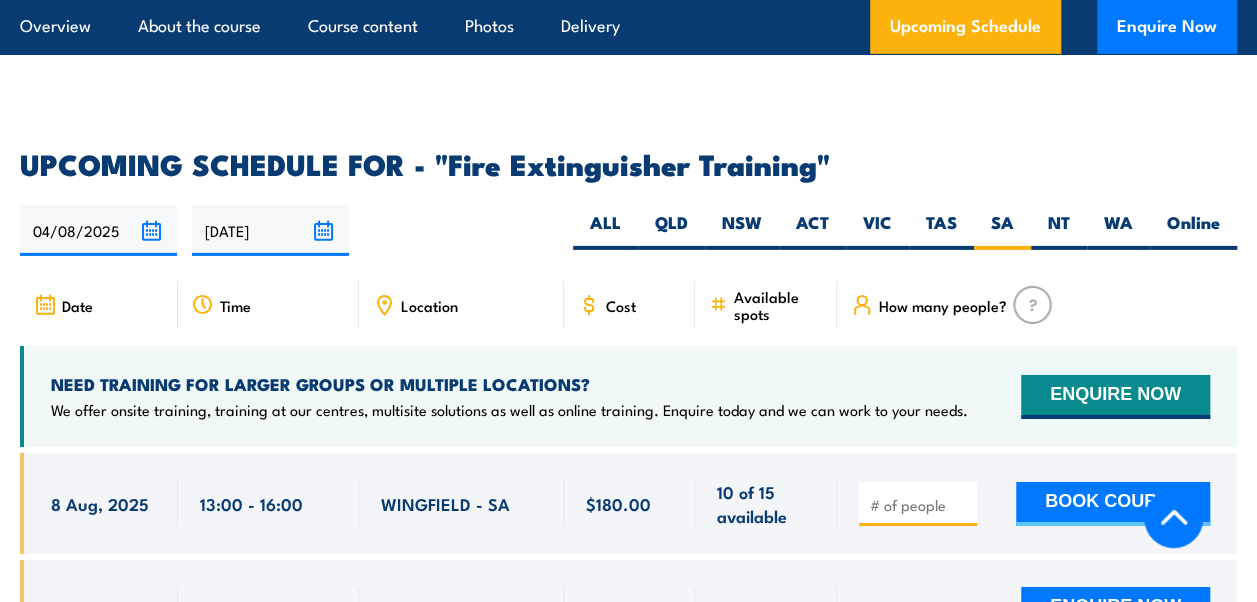 click on "COURSES
>  Fire & Warden Training
Fire Extinguisher  TRAINING
Train your team in essential fire safety. Learn to use fire extinguishers, hose reels, and blankets confidently, ensuring workplace safety in [COUNTRY].
Overview
About the course
Course content
Photos
Delivery
Upcoming Schedule
Enquire Now
3 hours" at bounding box center (628, 457) 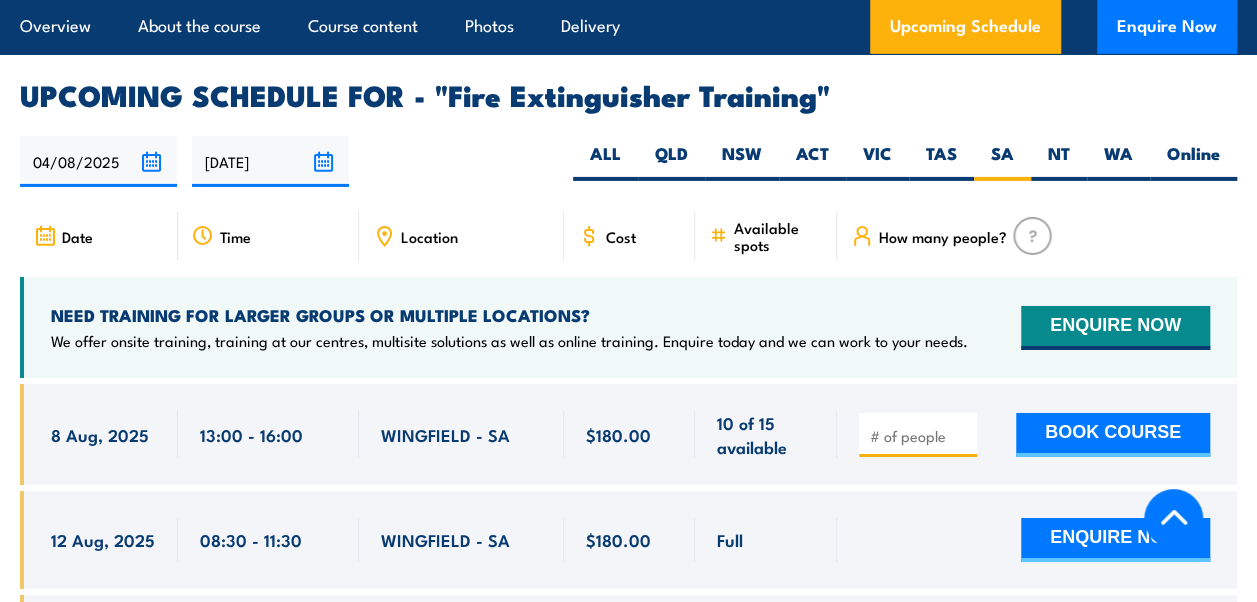 scroll, scrollTop: 3268, scrollLeft: 0, axis: vertical 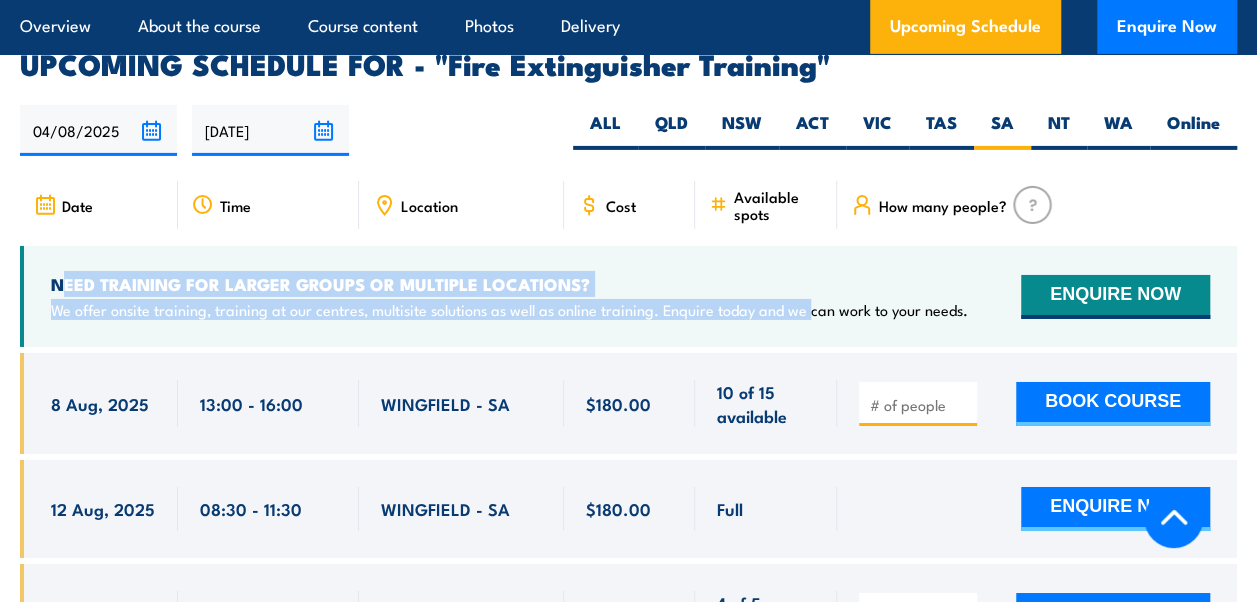 drag, startPoint x: 806, startPoint y: 371, endPoint x: 67, endPoint y: 330, distance: 740.1365 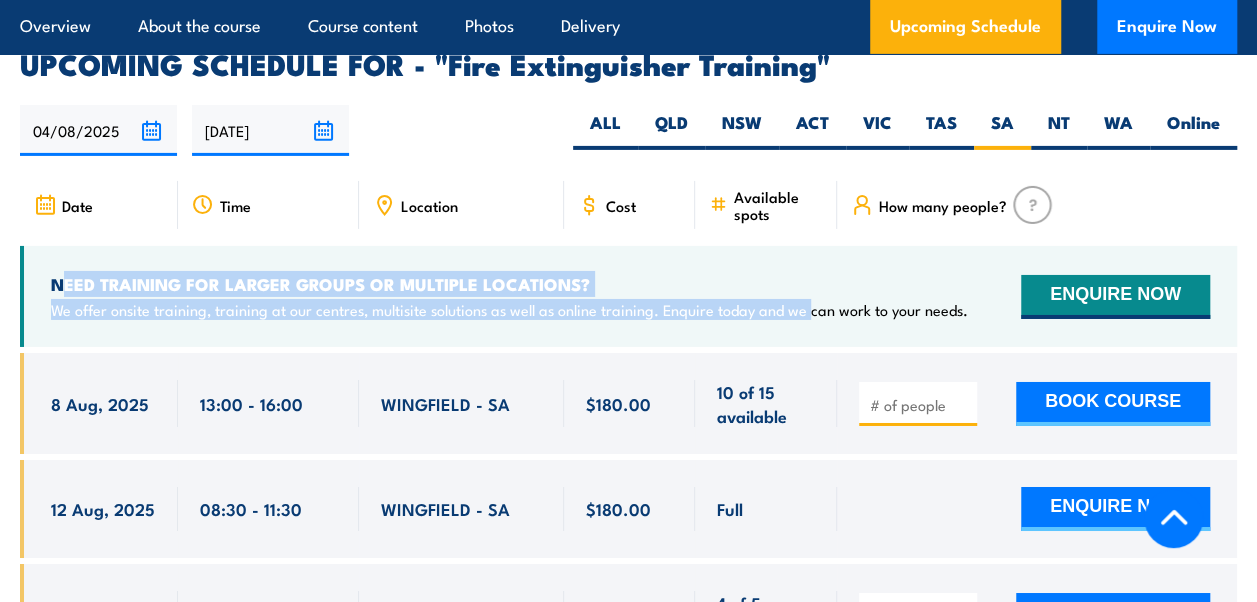click on "NEED TRAINING FOR LARGER GROUPS OR MULTIPLE LOCATIONS?
We offer onsite training, training at our centres, multisite solutions as well as online training. Enquire today and we can work to your needs.
ENQUIRE NOW" at bounding box center [628, 296] 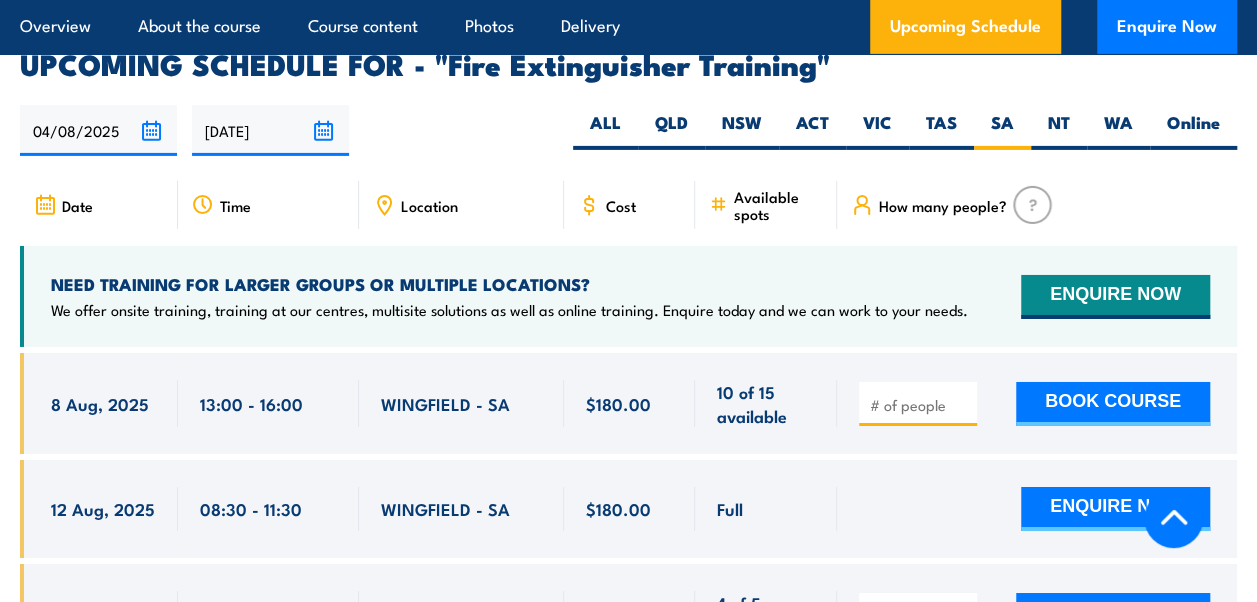 click on "We offer onsite training, training at our centres, multisite solutions as well as online training. Enquire today and we can work to your needs." at bounding box center [509, 310] 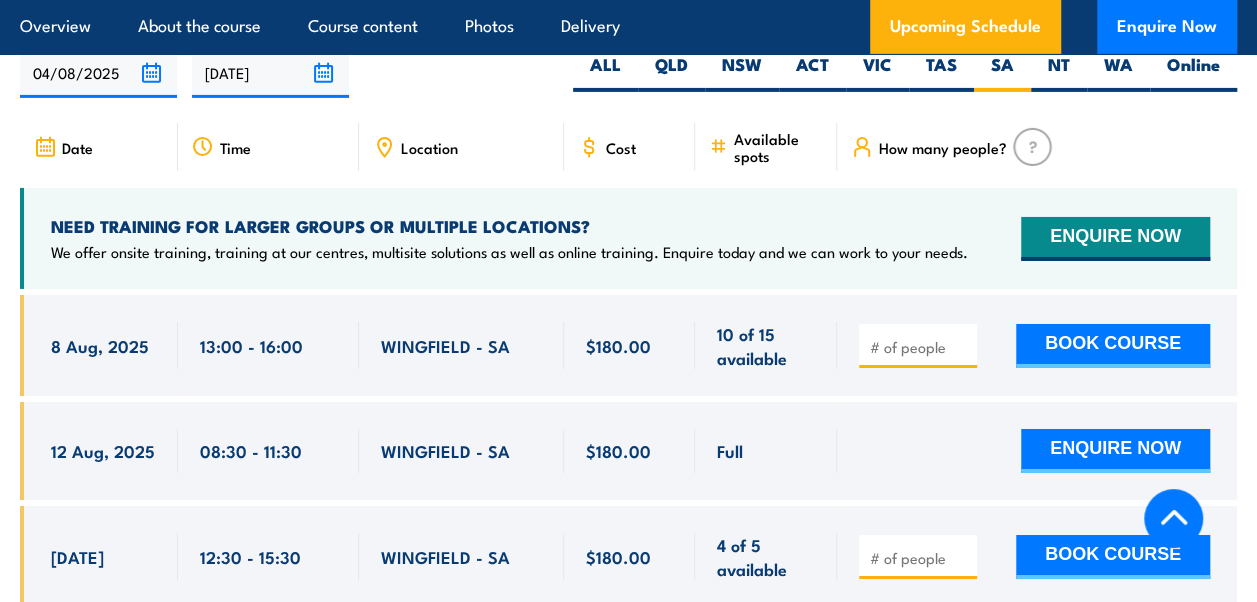 scroll, scrollTop: 3468, scrollLeft: 0, axis: vertical 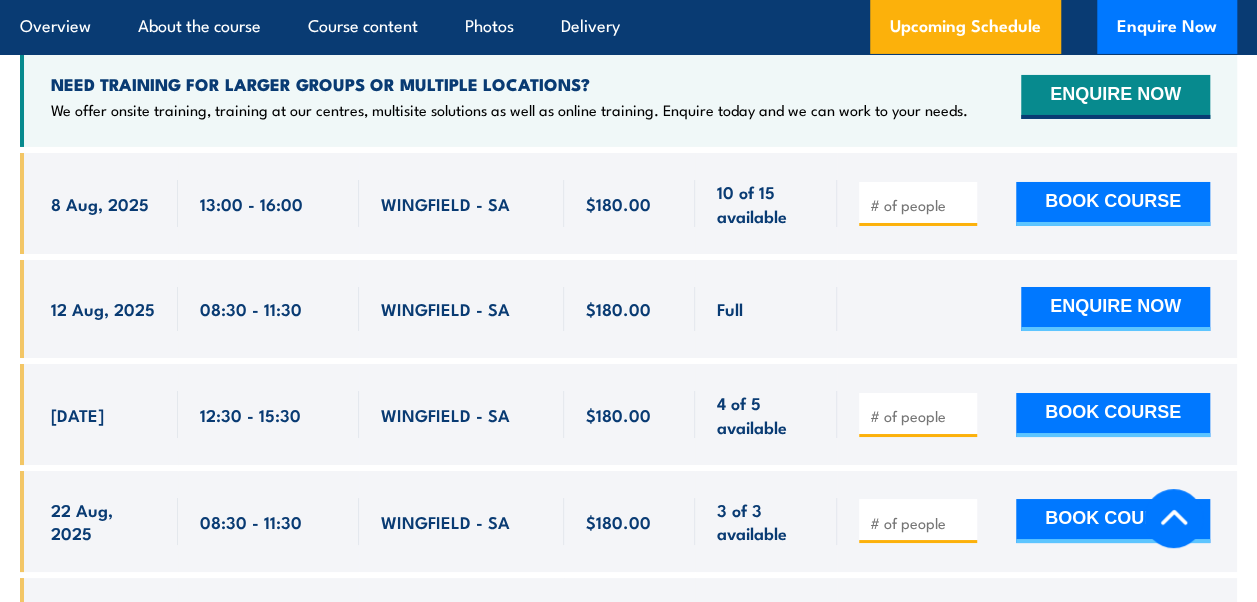 click at bounding box center (920, 205) 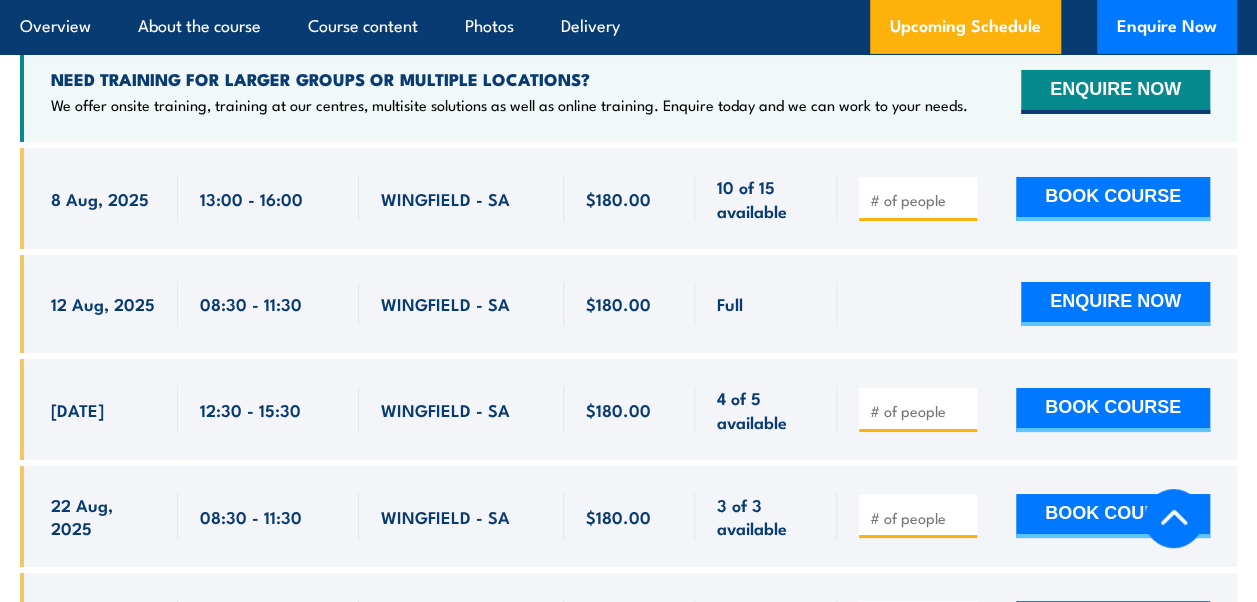 scroll, scrollTop: 3368, scrollLeft: 0, axis: vertical 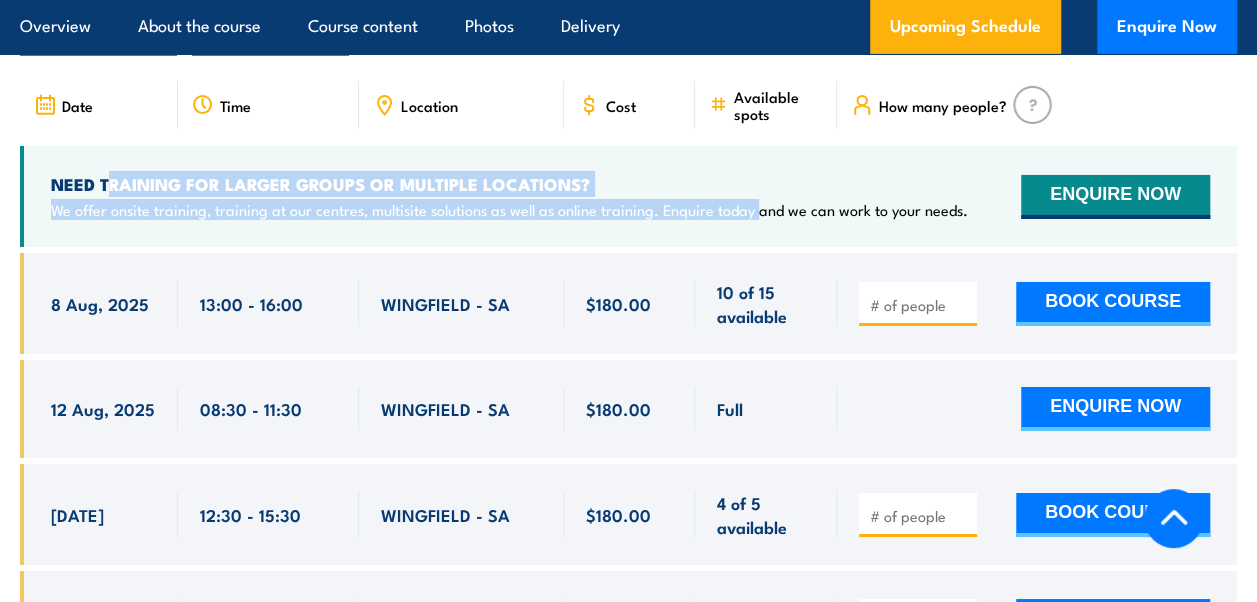 drag, startPoint x: 756, startPoint y: 266, endPoint x: 119, endPoint y: 238, distance: 637.6151 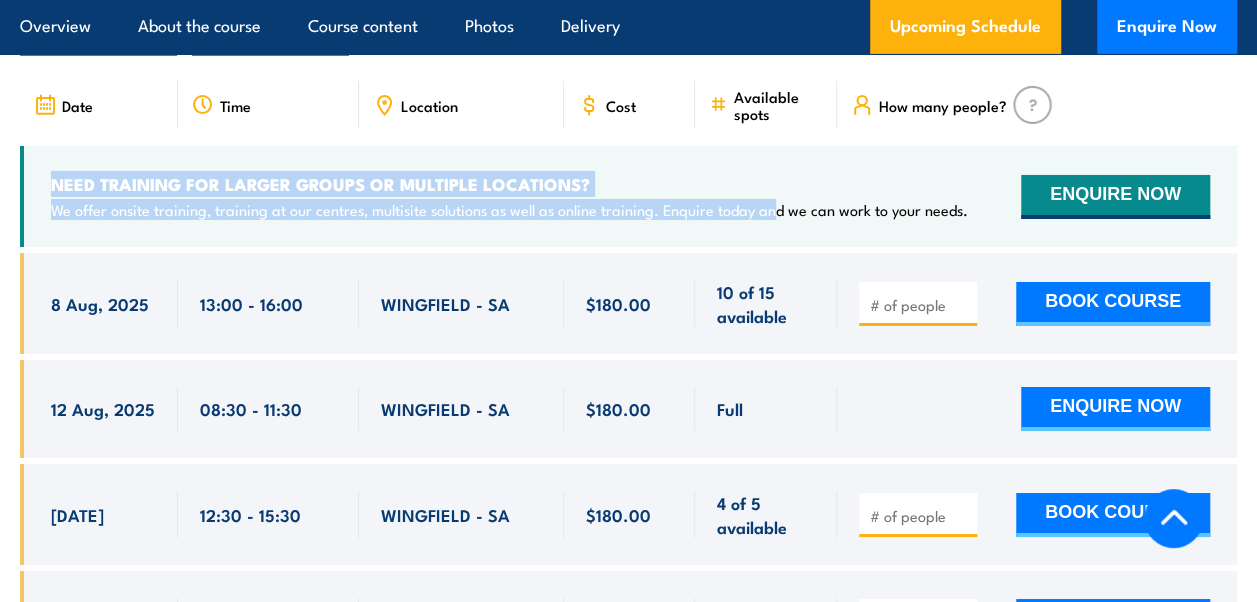 drag, startPoint x: 773, startPoint y: 261, endPoint x: 42, endPoint y: 223, distance: 731.987 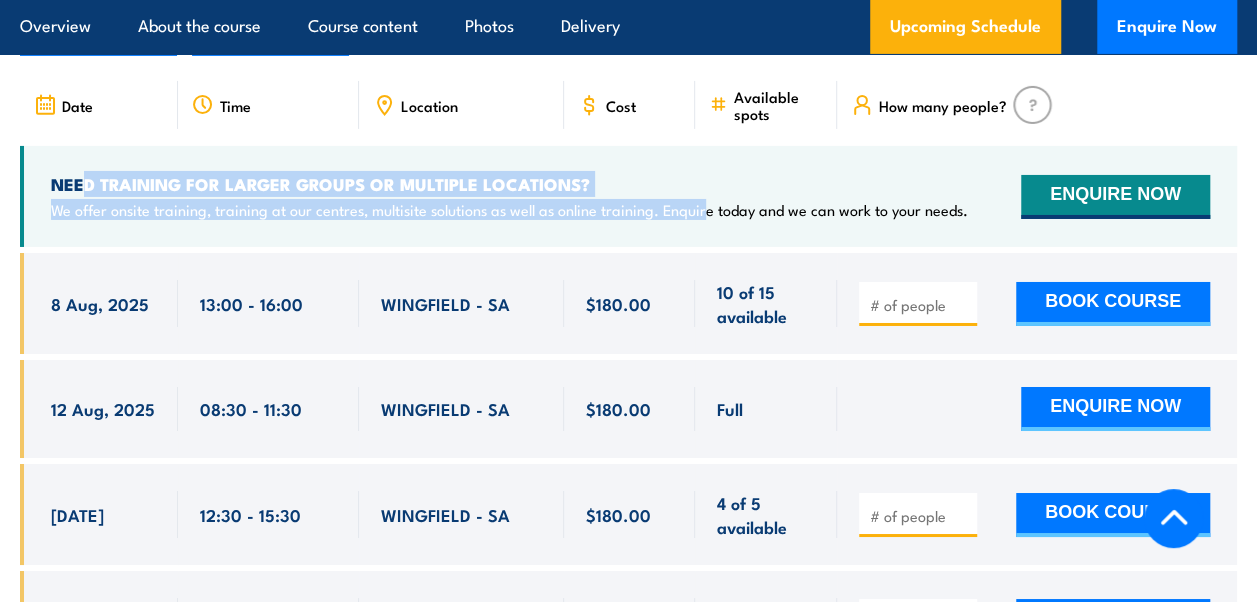 drag, startPoint x: 704, startPoint y: 258, endPoint x: 79, endPoint y: 228, distance: 625.7196 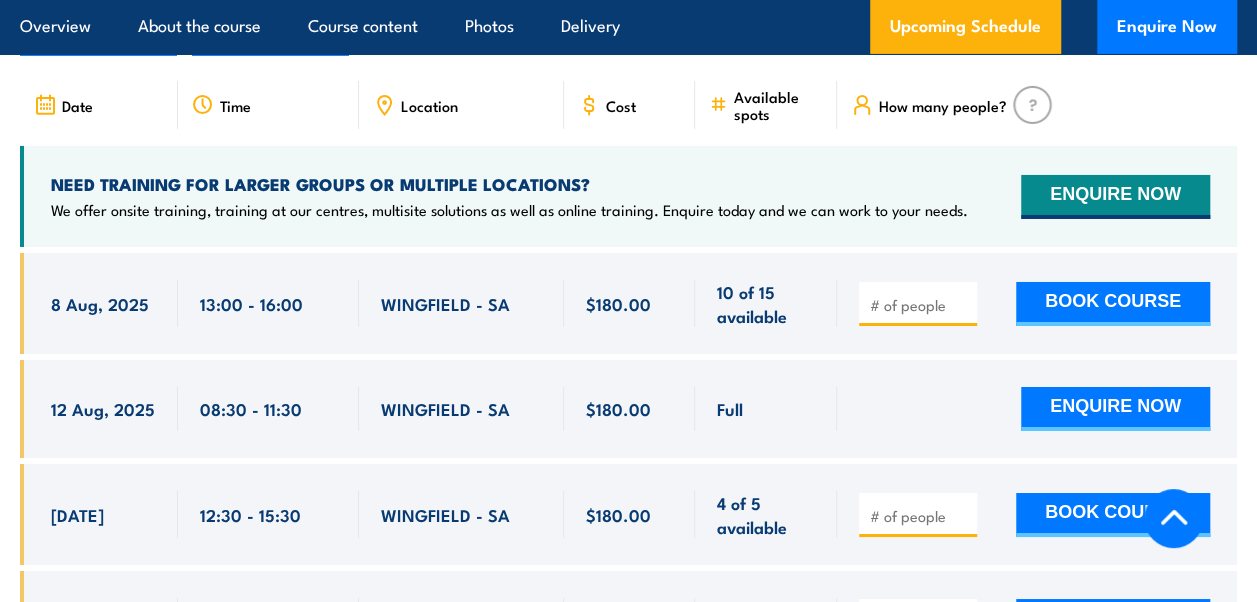 click on "SA" at bounding box center [1002, 30] 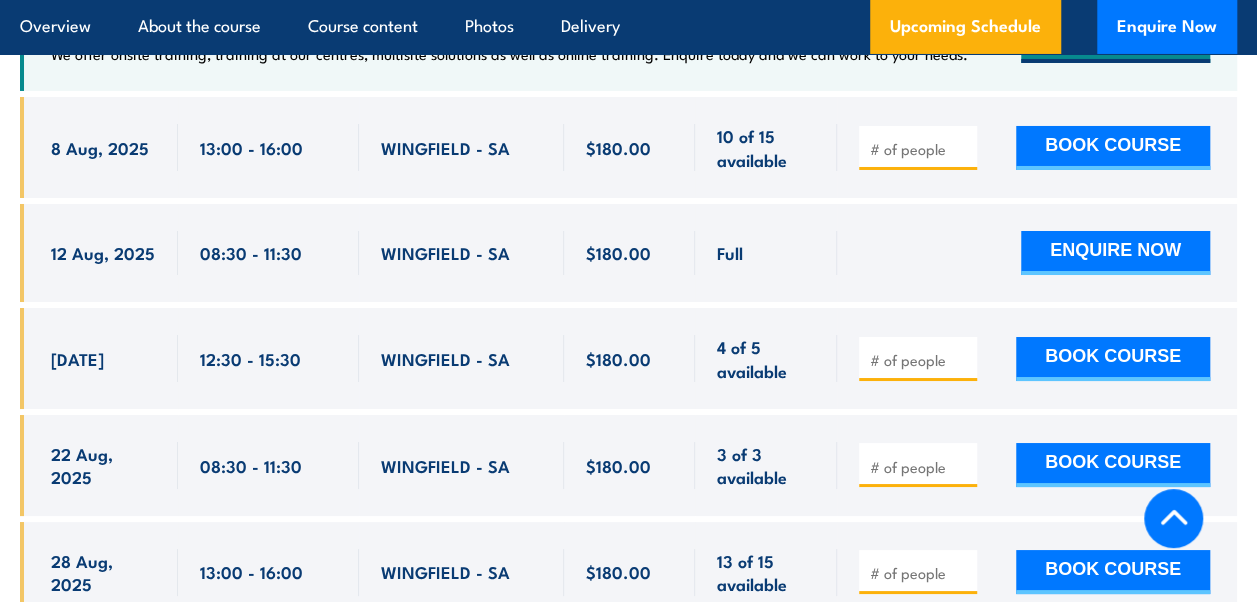 scroll, scrollTop: 3568, scrollLeft: 0, axis: vertical 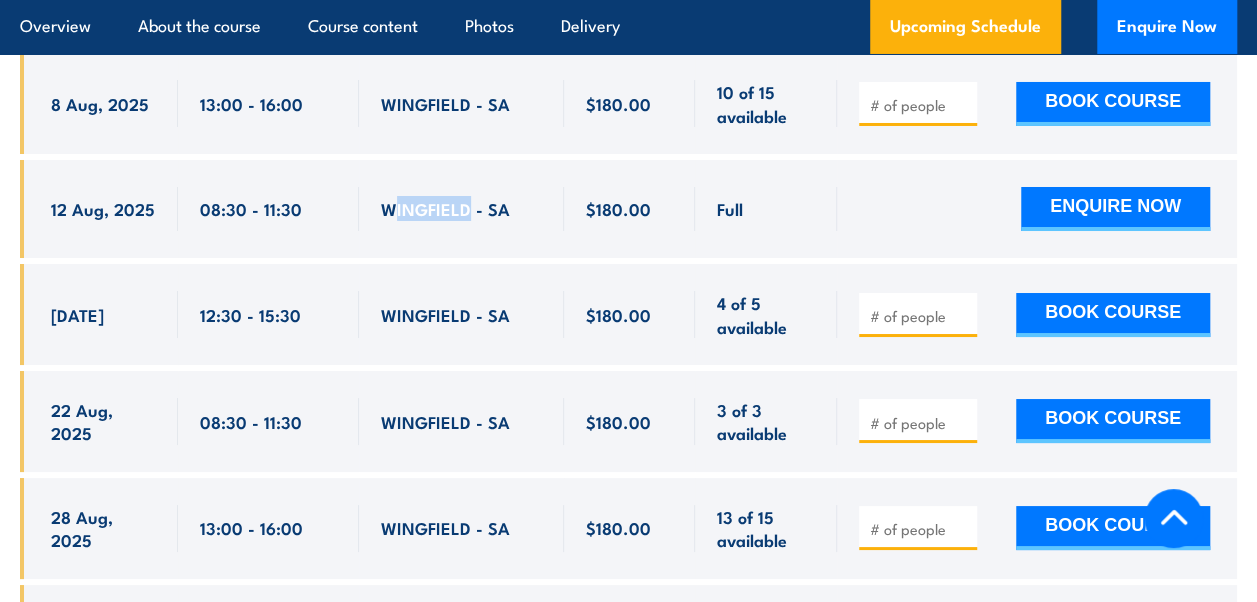 drag, startPoint x: 392, startPoint y: 273, endPoint x: 468, endPoint y: 262, distance: 76.79192 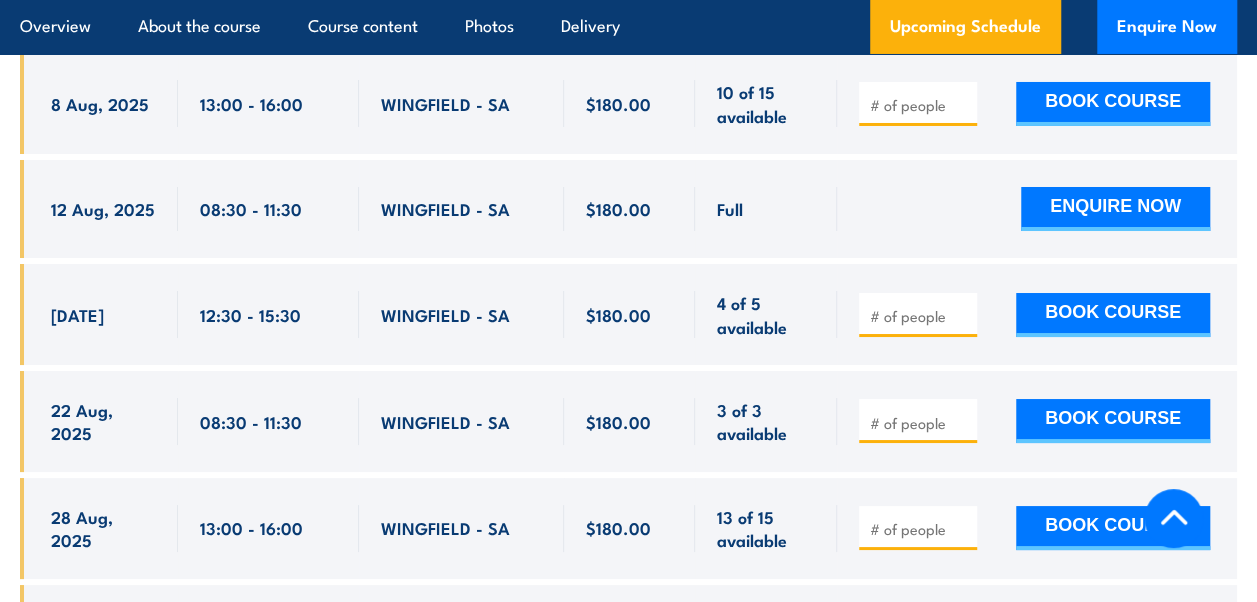 click on "Full" at bounding box center (766, 209) 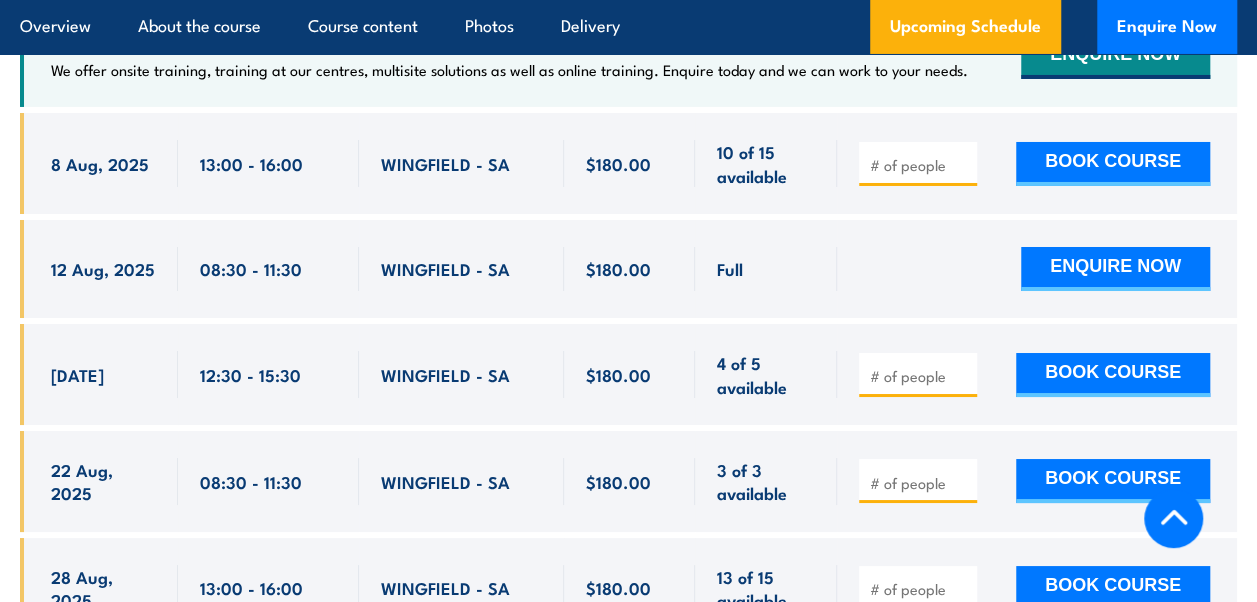 scroll, scrollTop: 3468, scrollLeft: 0, axis: vertical 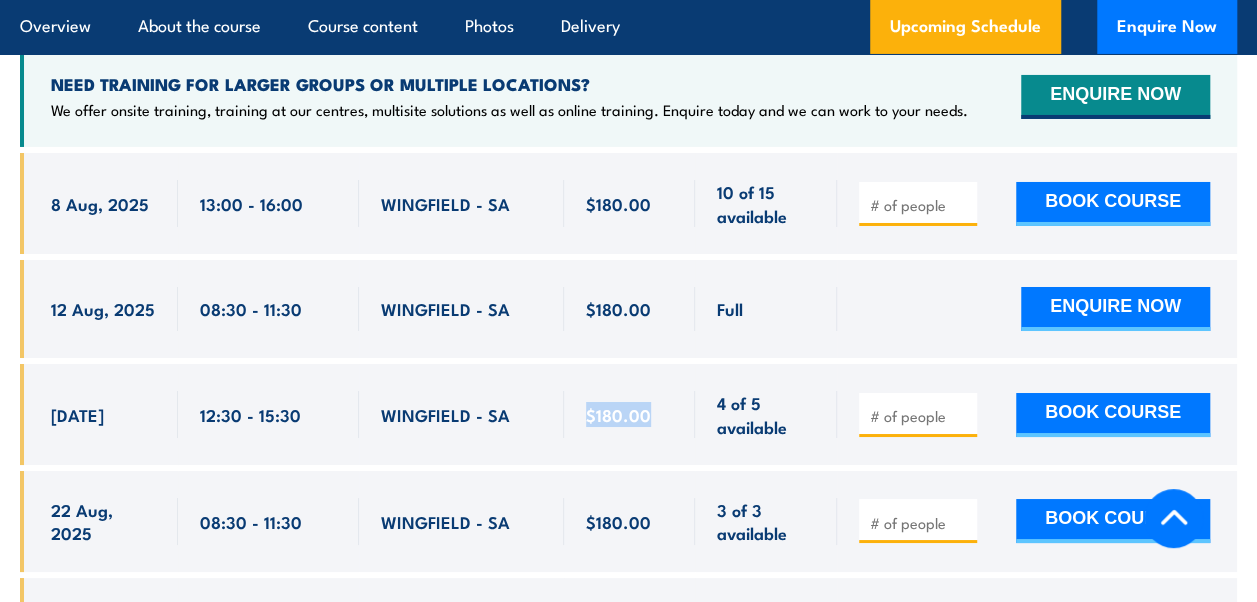 drag, startPoint x: 656, startPoint y: 462, endPoint x: 523, endPoint y: 455, distance: 133.18408 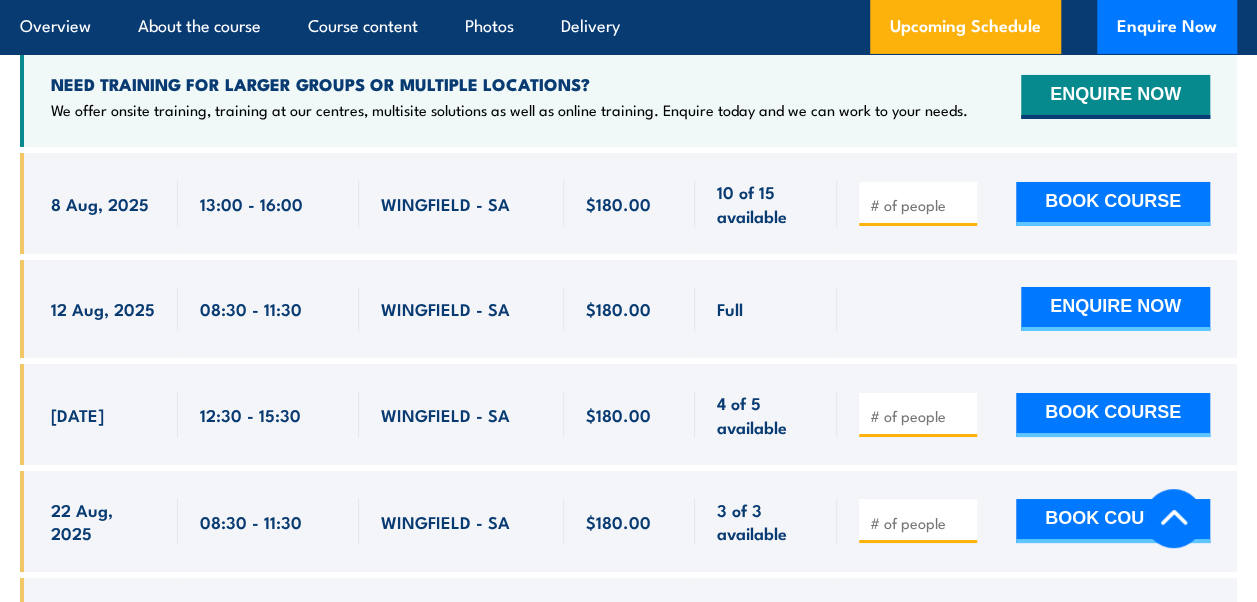 drag, startPoint x: 523, startPoint y: 455, endPoint x: 476, endPoint y: 455, distance: 47 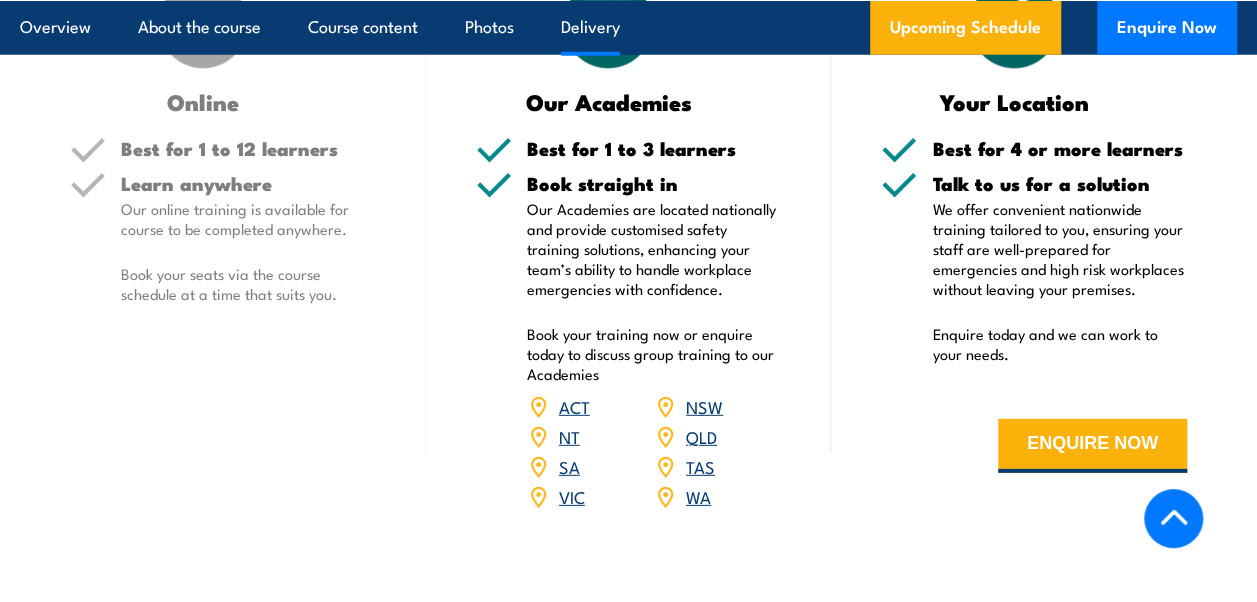 scroll, scrollTop: 2568, scrollLeft: 0, axis: vertical 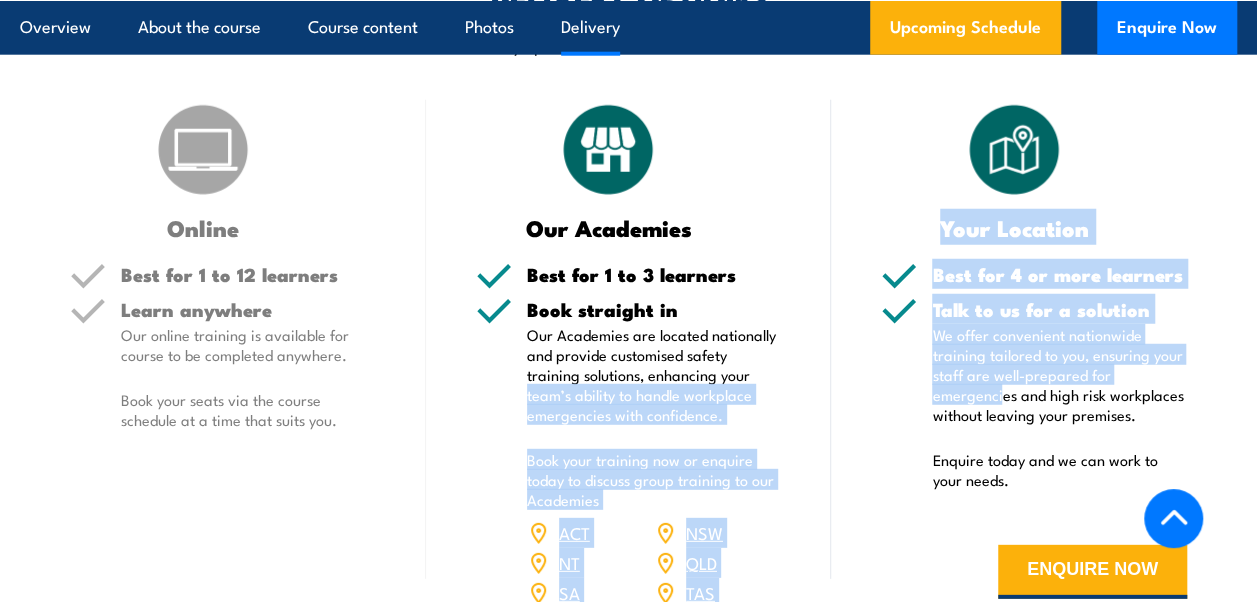 drag, startPoint x: 1000, startPoint y: 454, endPoint x: 790, endPoint y: 418, distance: 213.06337 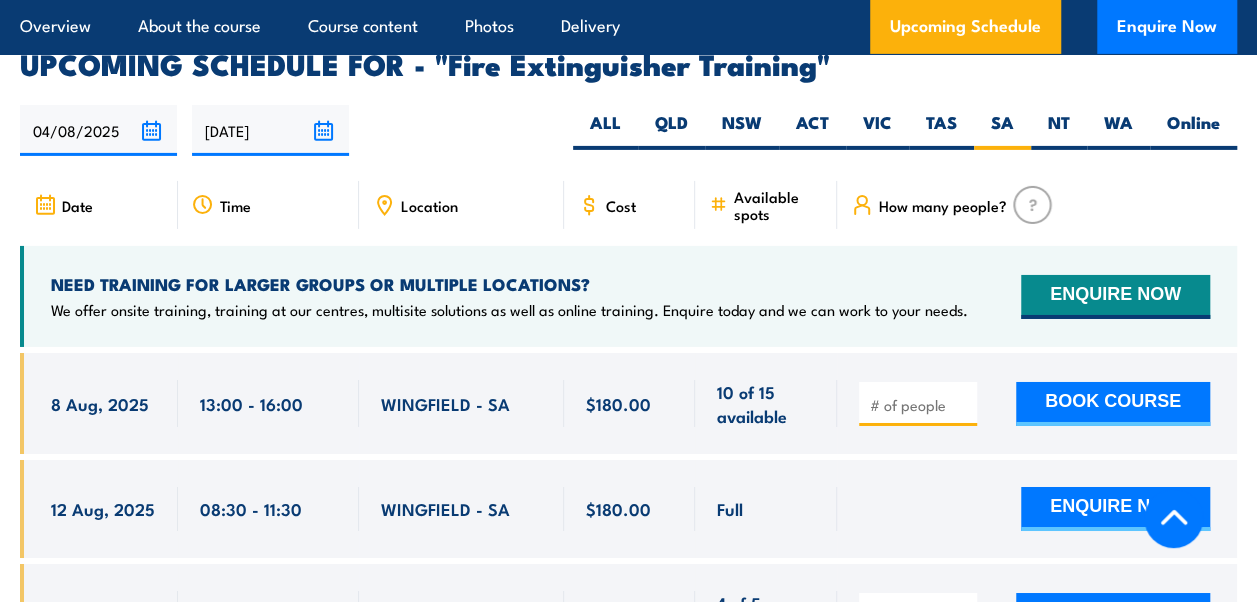 scroll, scrollTop: 3368, scrollLeft: 0, axis: vertical 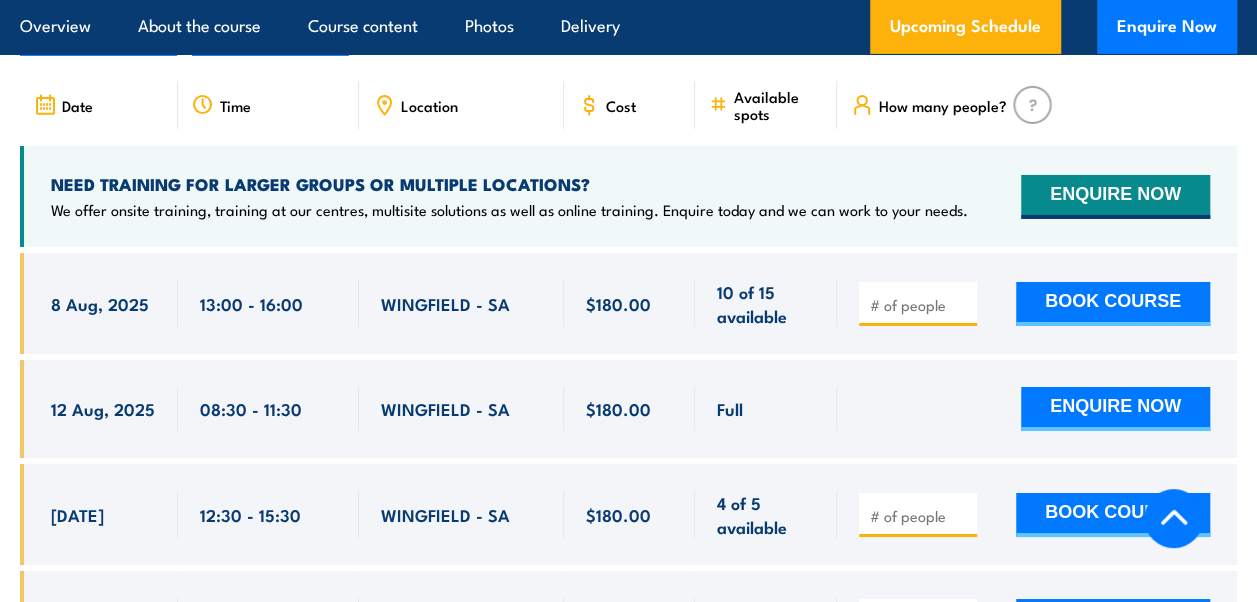 click on "NEED TRAINING FOR LARGER GROUPS OR MULTIPLE LOCATIONS?
We offer onsite training, training at our centres, multisite solutions as well as online training. Enquire today and we can work to your needs.
ENQUIRE NOW" at bounding box center (628, 196) 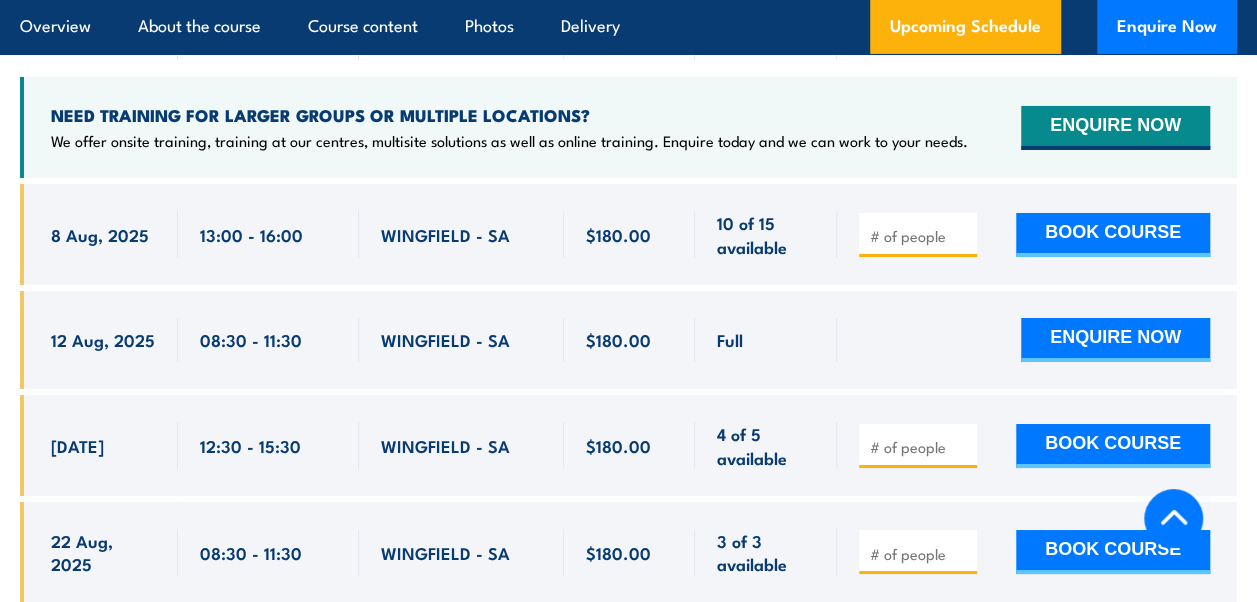 scroll, scrollTop: 3468, scrollLeft: 0, axis: vertical 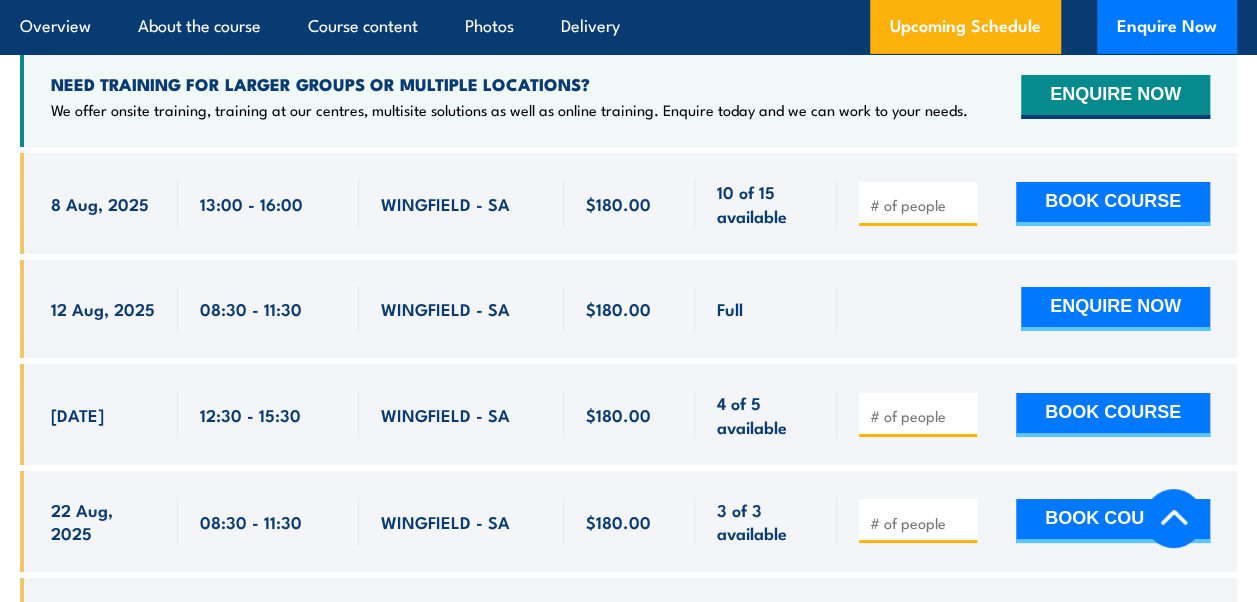 drag, startPoint x: 179, startPoint y: 320, endPoint x: 519, endPoint y: 320, distance: 340 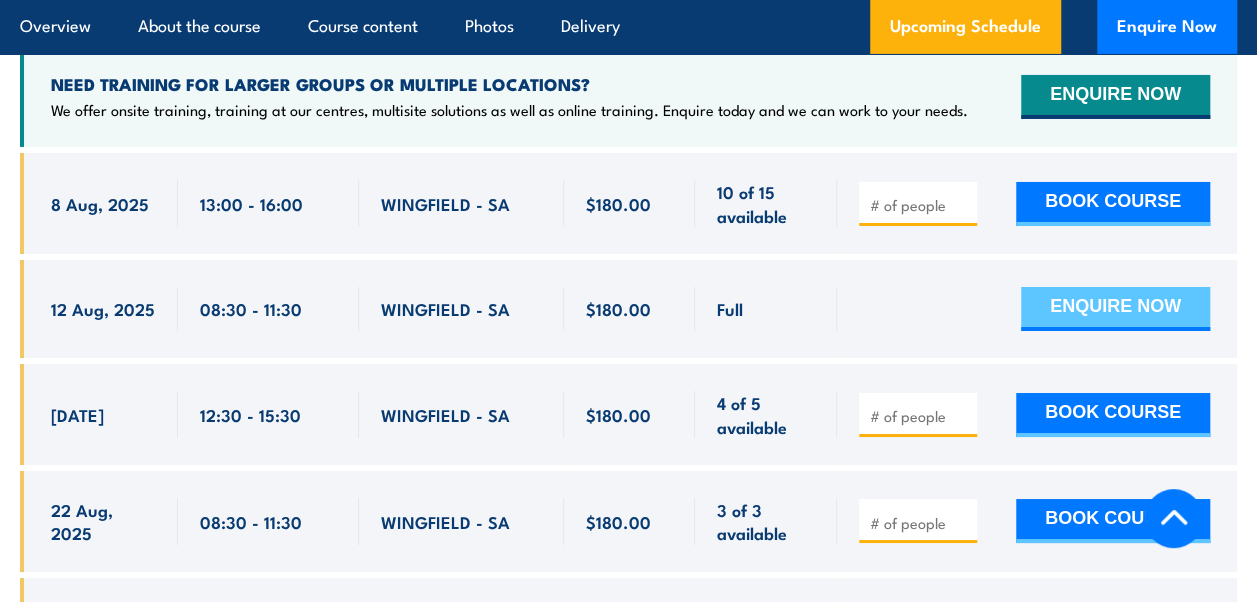 click on "ENQUIRE NOW" at bounding box center (1115, 309) 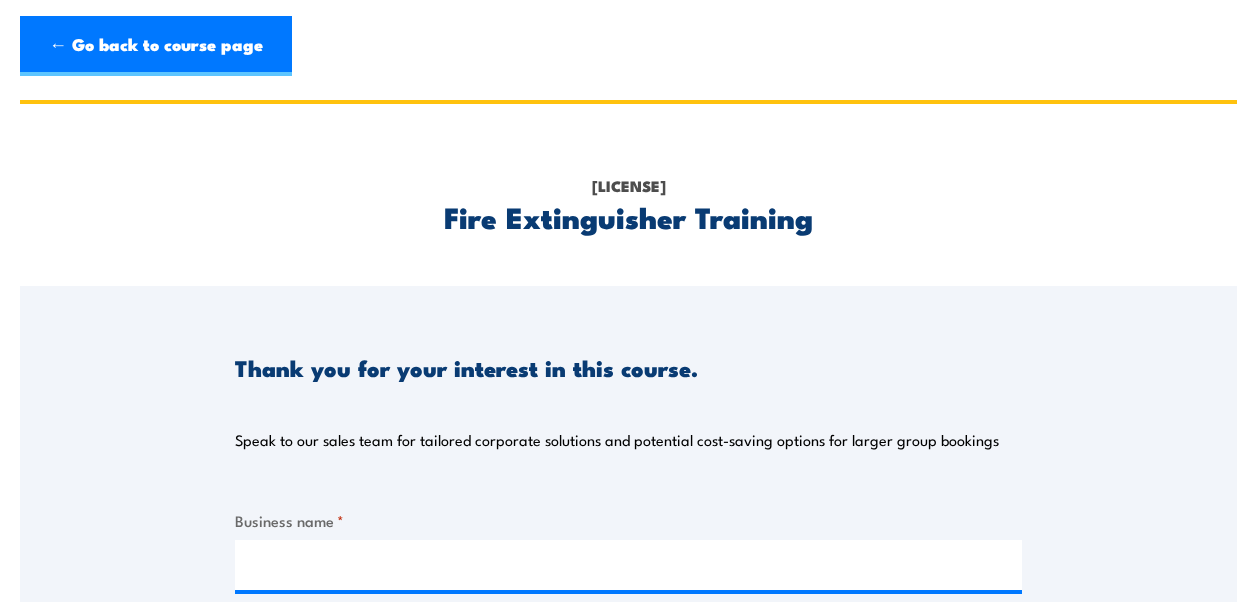 scroll, scrollTop: 0, scrollLeft: 0, axis: both 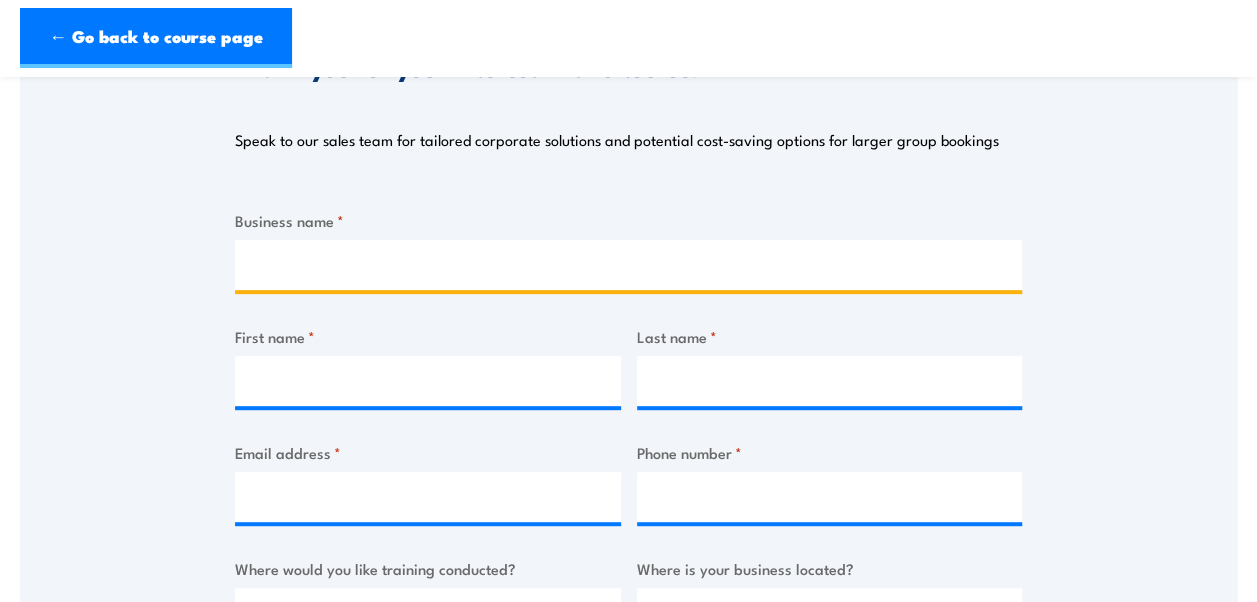 click on "Business name *" at bounding box center [628, 265] 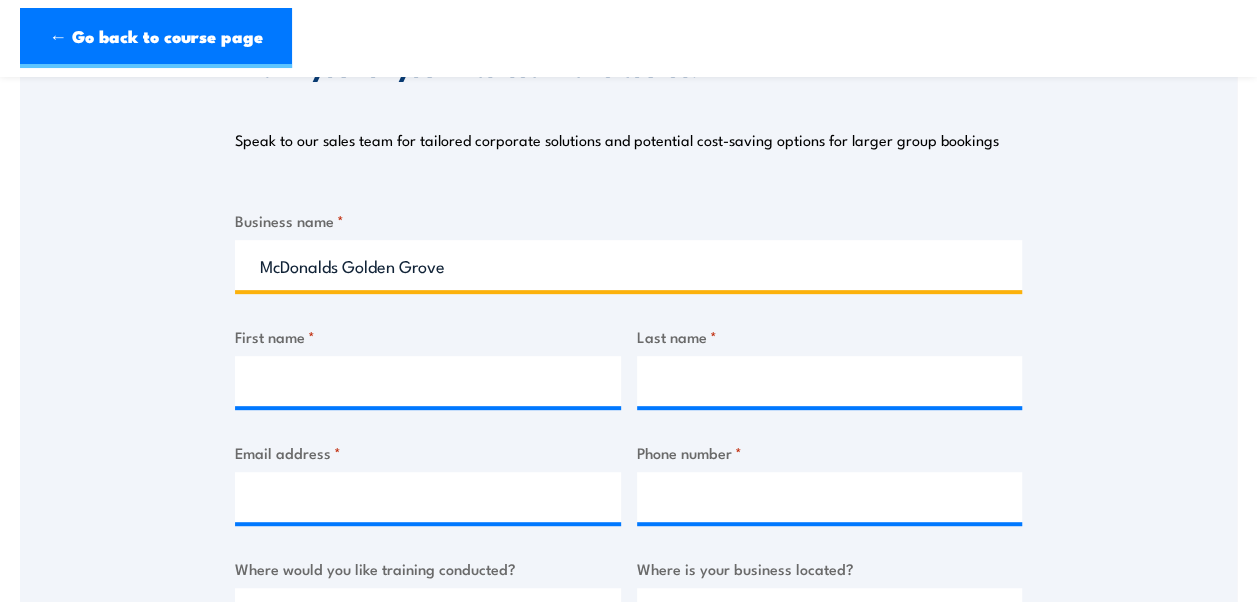 type on "McDonalds Golden Grove" 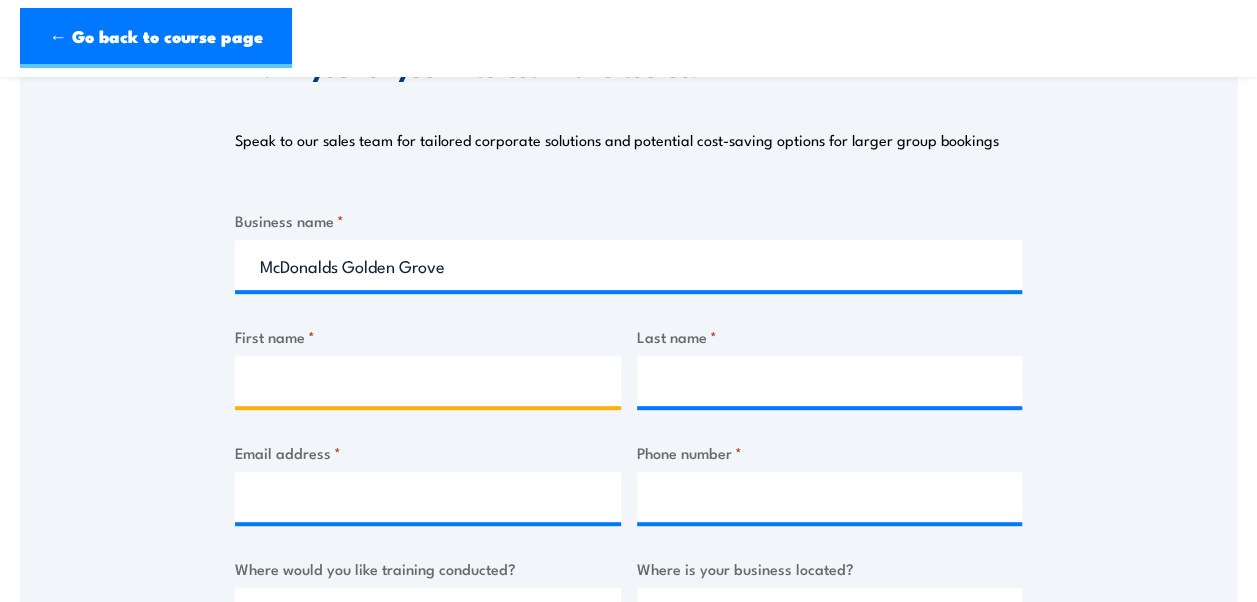 click on "First name *" at bounding box center (428, 381) 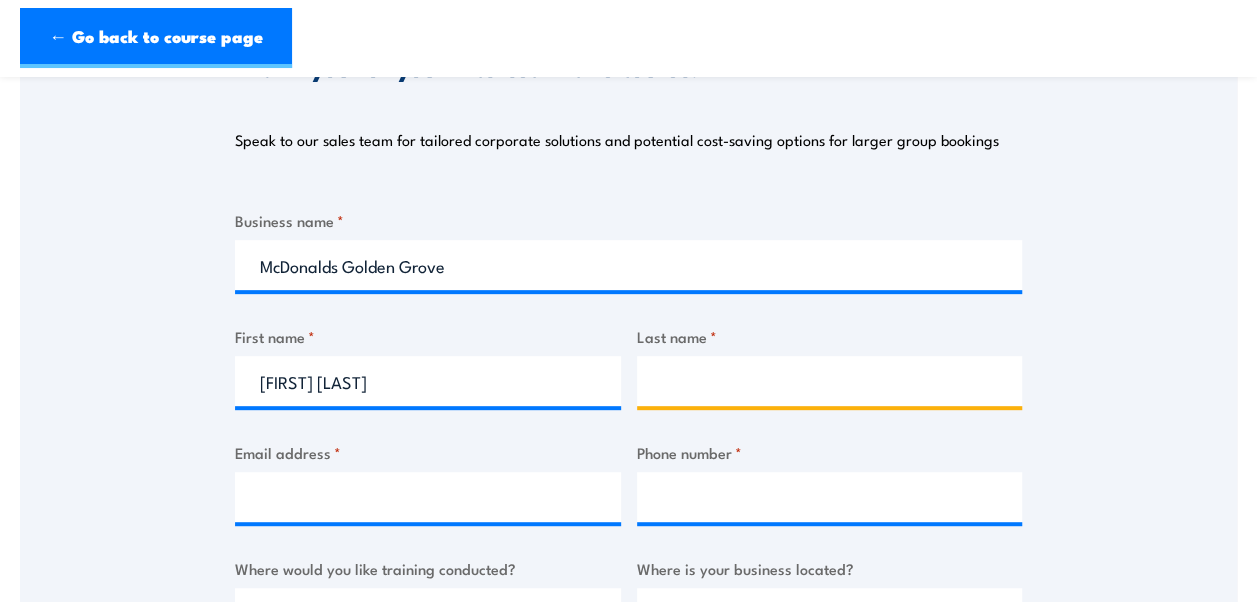 type on "Coppola" 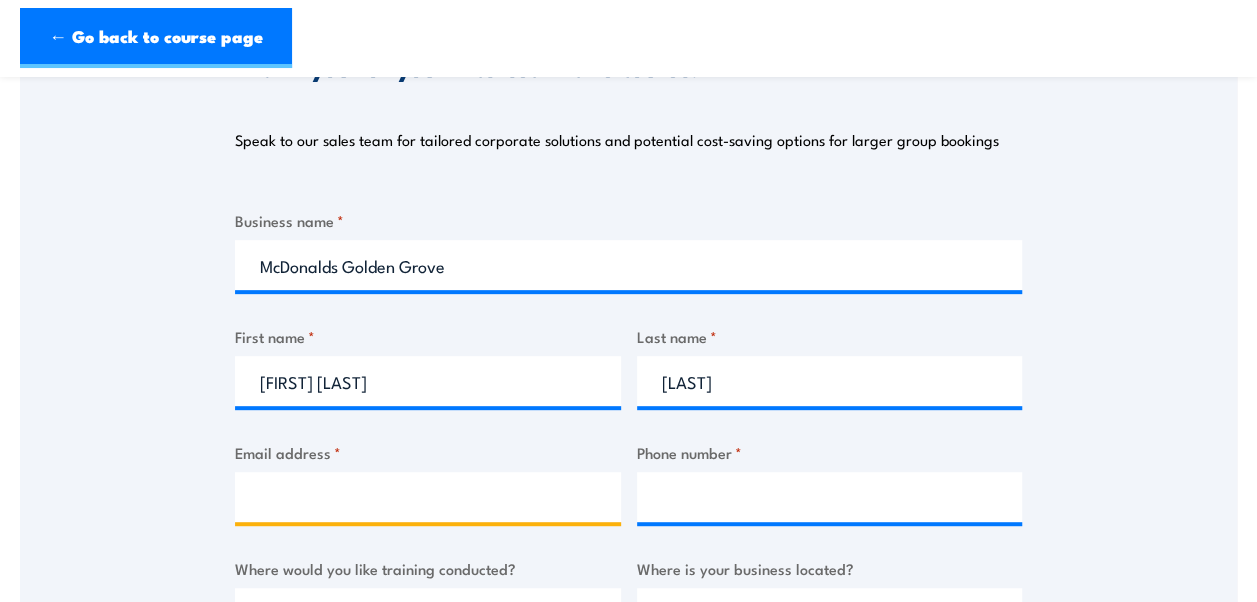 type on "giuseppe.coppola@au.stores.mcd.com" 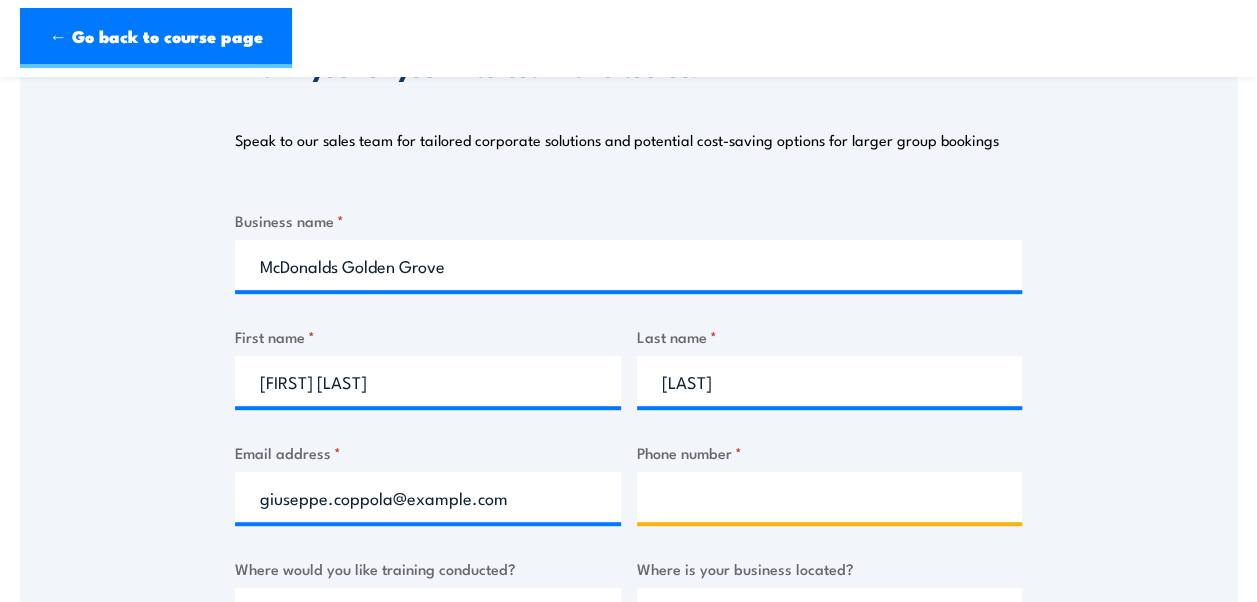 type on "0421298910" 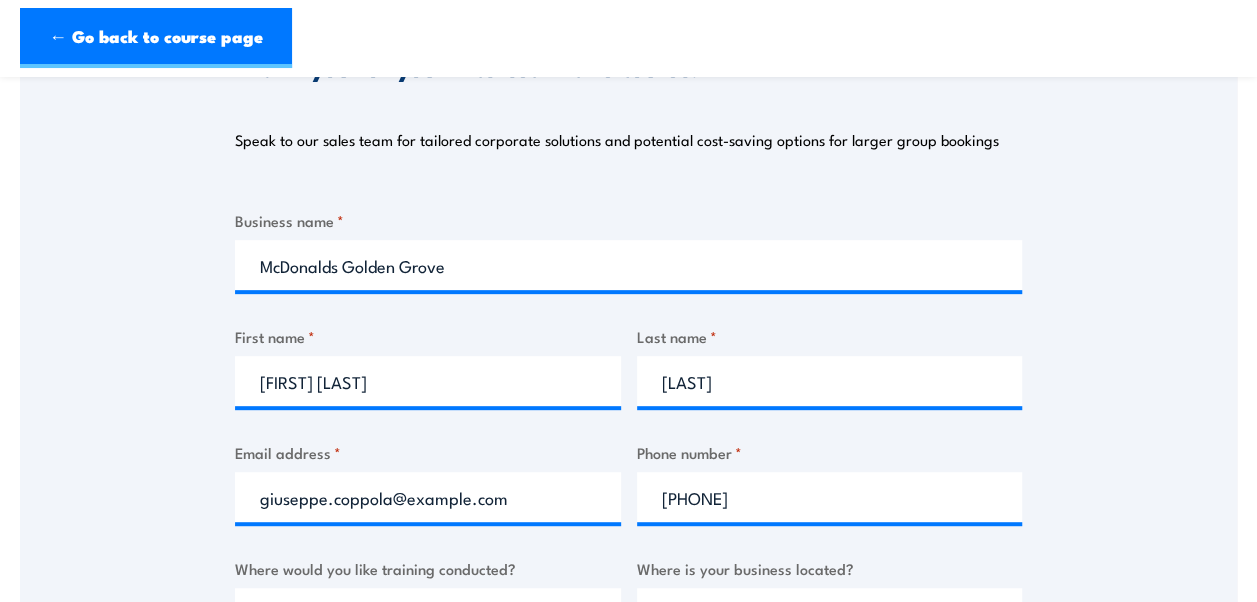 select on "SA" 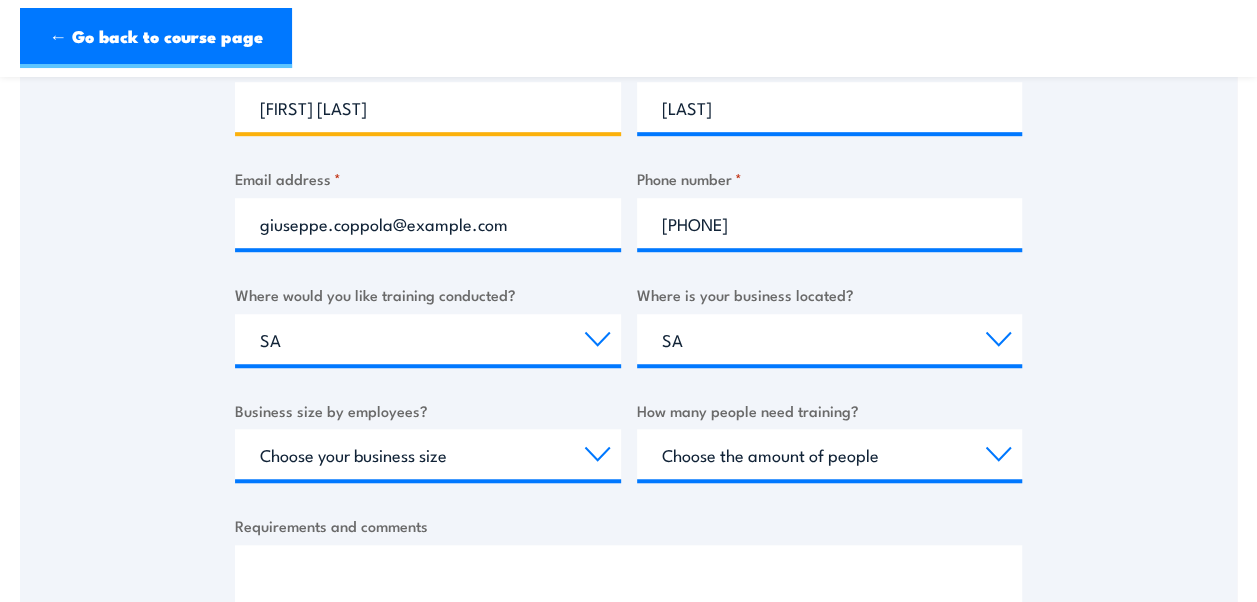 scroll, scrollTop: 700, scrollLeft: 0, axis: vertical 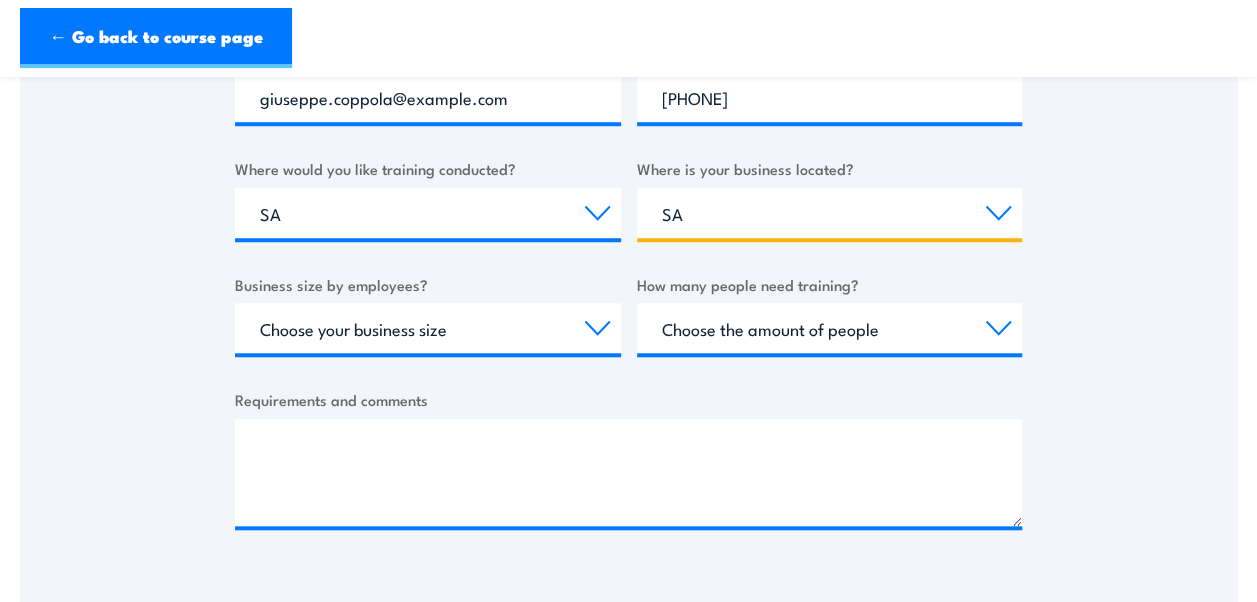 click on "Select a state or territory QLD NSW VIC SA ACT WA TAS NT" at bounding box center (830, 213) 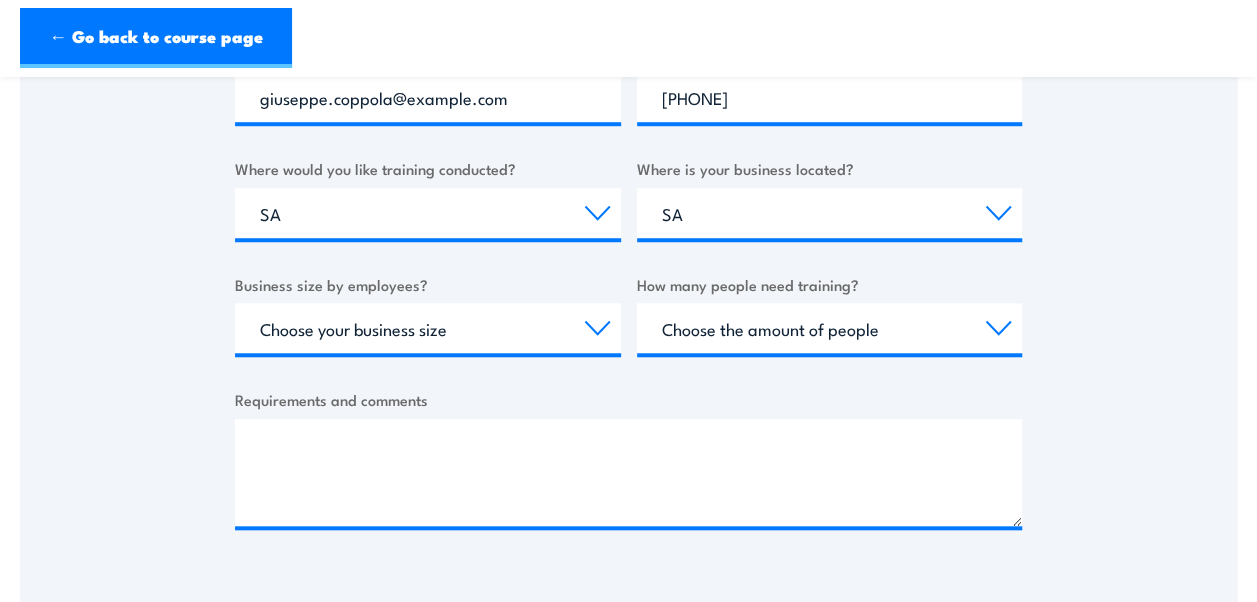 click on "Business name * McDonalds Golden Grove First name * Giuseppe Joey Last name * Coppola Email address *
giuseppe.coppola@au.stores.mcd.com
Phone number * 0421298910 Where would you like training conducted? Select a state or territory Nationally - multiple locations QLD NSW VIC SA ACT WA TAS NT Where is your business located? Select a state or territory QLD NSW VIC SA ACT WA TAS NT Business size by employees? Choose your business size 1 to 19 20 to 199 200+ How many people need training? Choose the amount of people 1 to 4 5 to 19 20+ Requirements and comments" at bounding box center (628, 185) 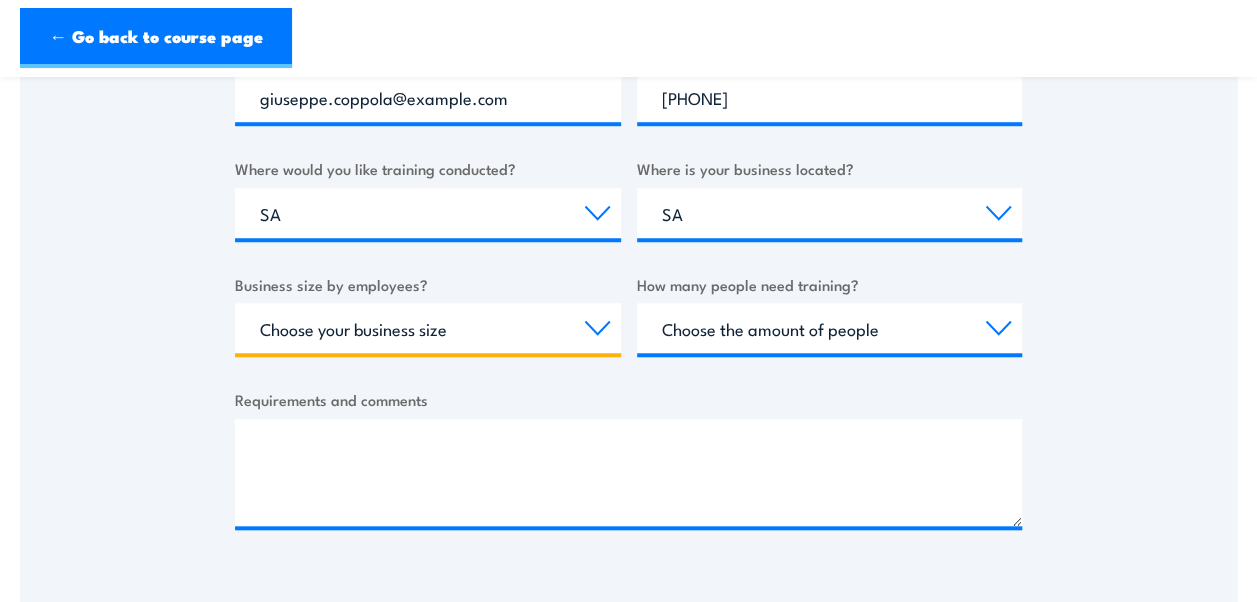 click on "Choose your business size 1 to 19 20 to 199 200+" at bounding box center (428, 328) 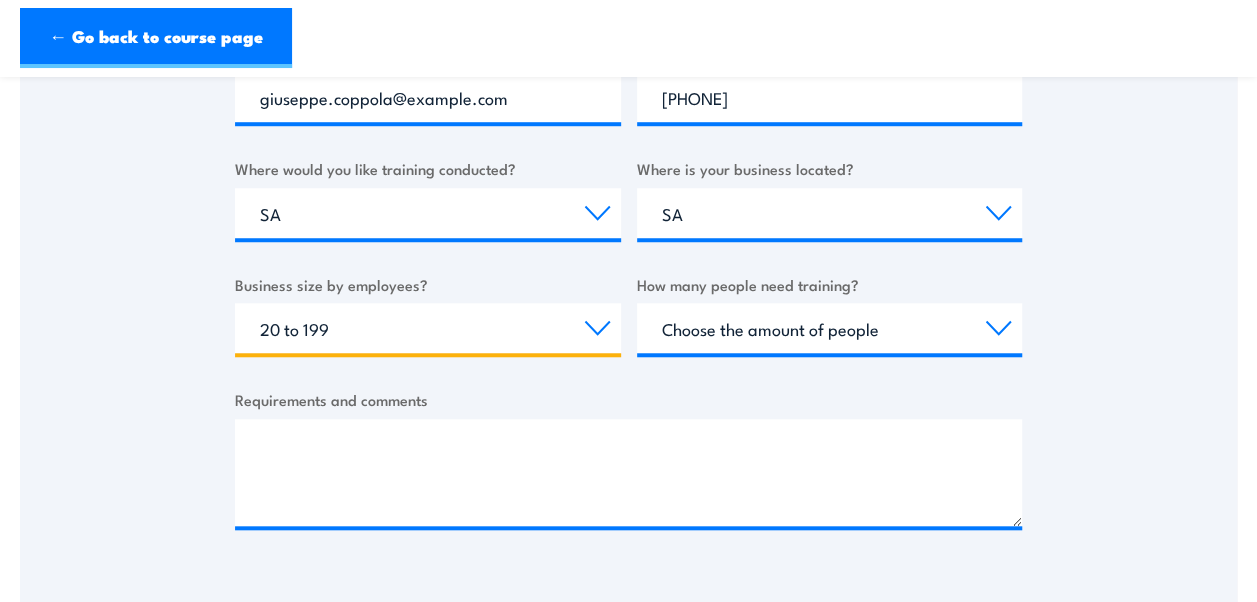 click on "Choose your business size 1 to 19 20 to 199 200+" at bounding box center [428, 328] 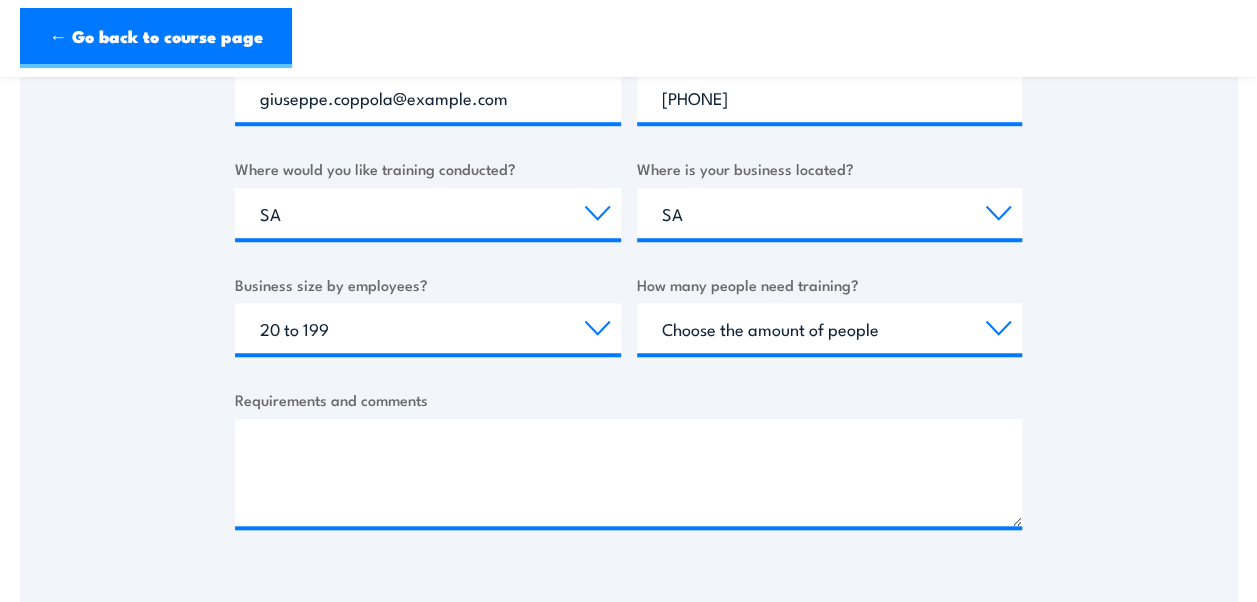 click on "Business name * McDonalds Golden Grove First name * Giuseppe Joey Last name * Coppola Email address *
giuseppe.coppola@au.stores.mcd.com
Phone number * 0421298910 Where would you like training conducted? Select a state or territory Nationally - multiple locations QLD NSW VIC SA ACT WA TAS NT Where is your business located? Select a state or territory QLD NSW VIC SA ACT WA TAS NT Business size by employees? Choose your business size 1 to 19 20 to 199 200+ How many people need training? Choose the amount of people 1 to 4 5 to 19 20+ Requirements and comments" at bounding box center [628, 185] 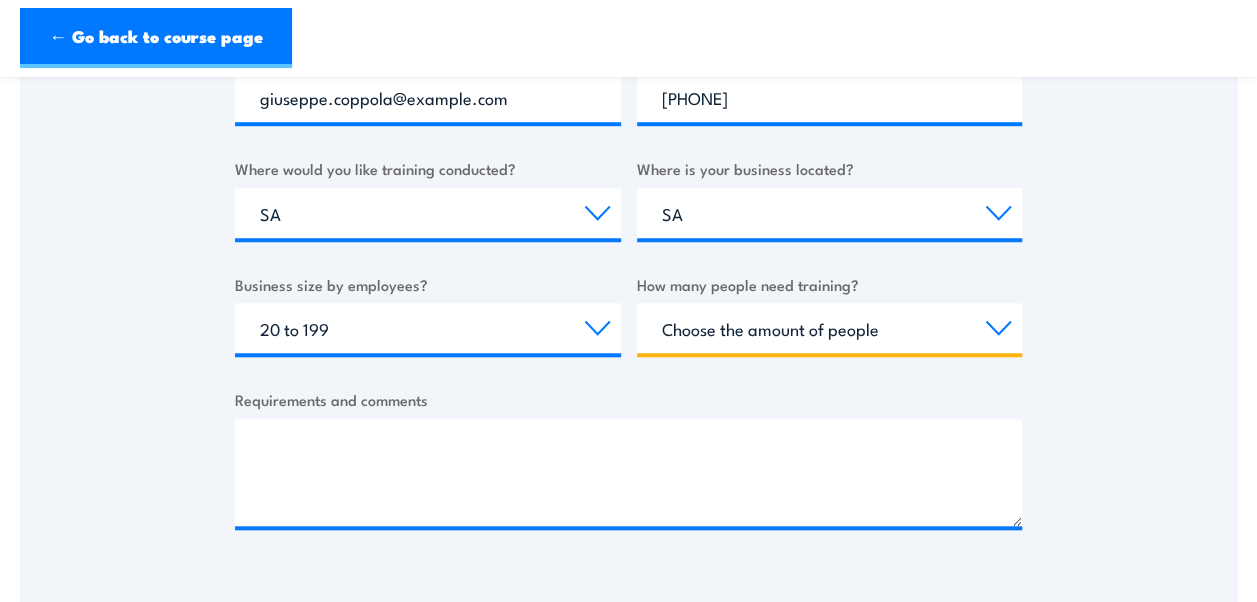 click on "Choose the amount of people 1 to 4 5 to 19 20+" at bounding box center (830, 328) 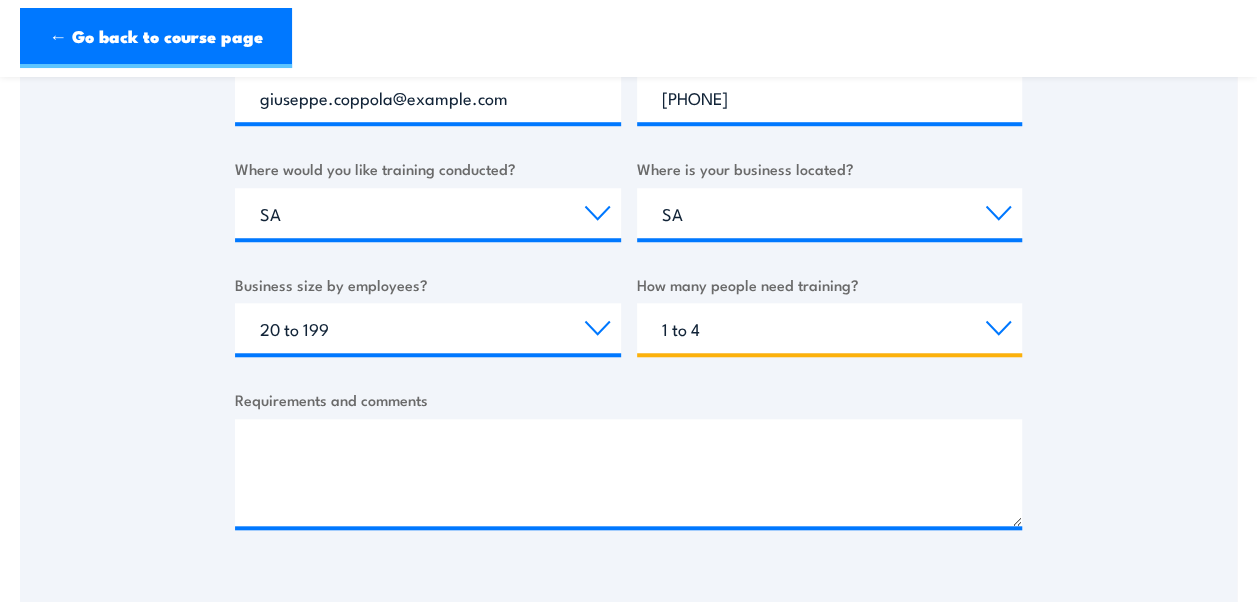 click on "Choose the amount of people 1 to 4 5 to 19 20+" at bounding box center [830, 328] 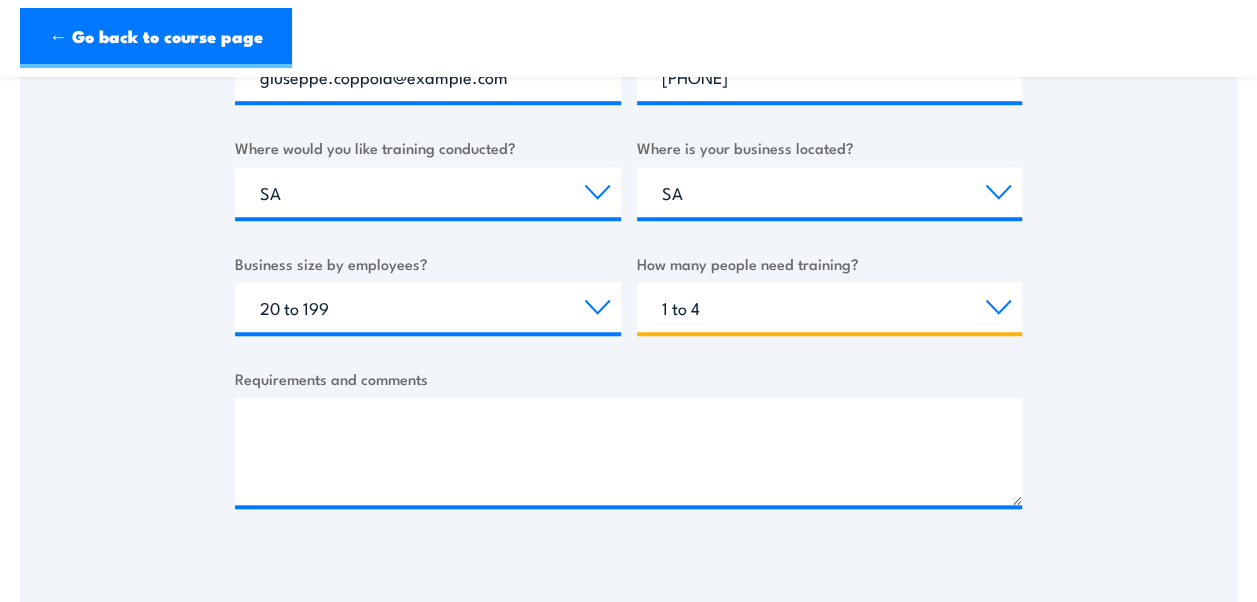 scroll, scrollTop: 800, scrollLeft: 0, axis: vertical 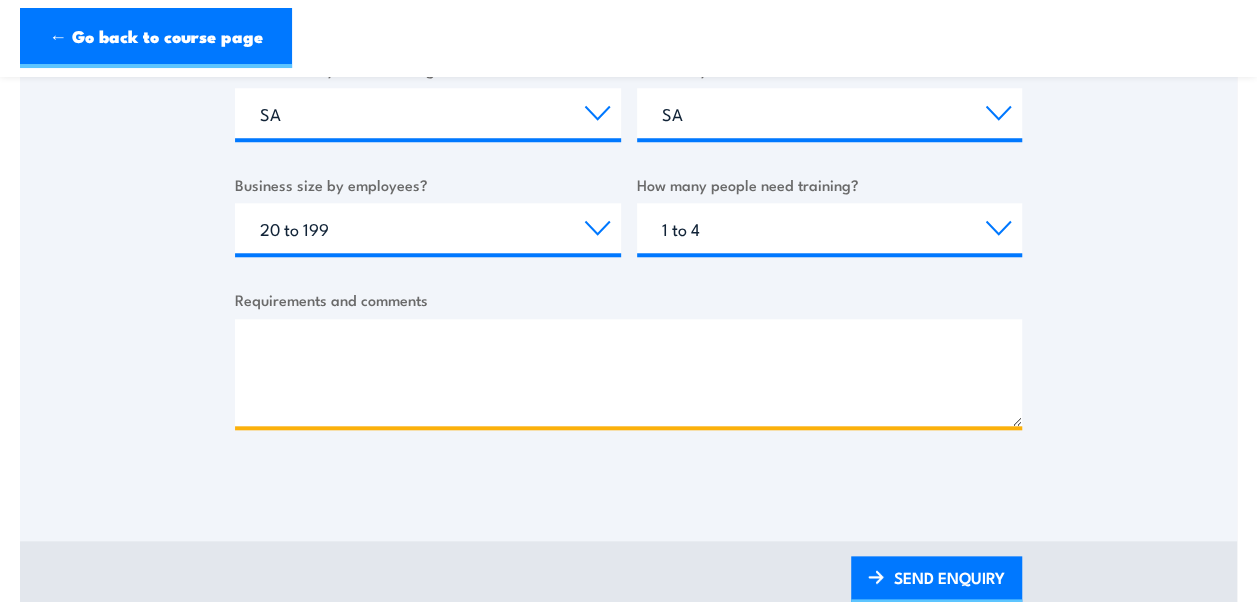 click on "Requirements and comments" at bounding box center (628, 372) 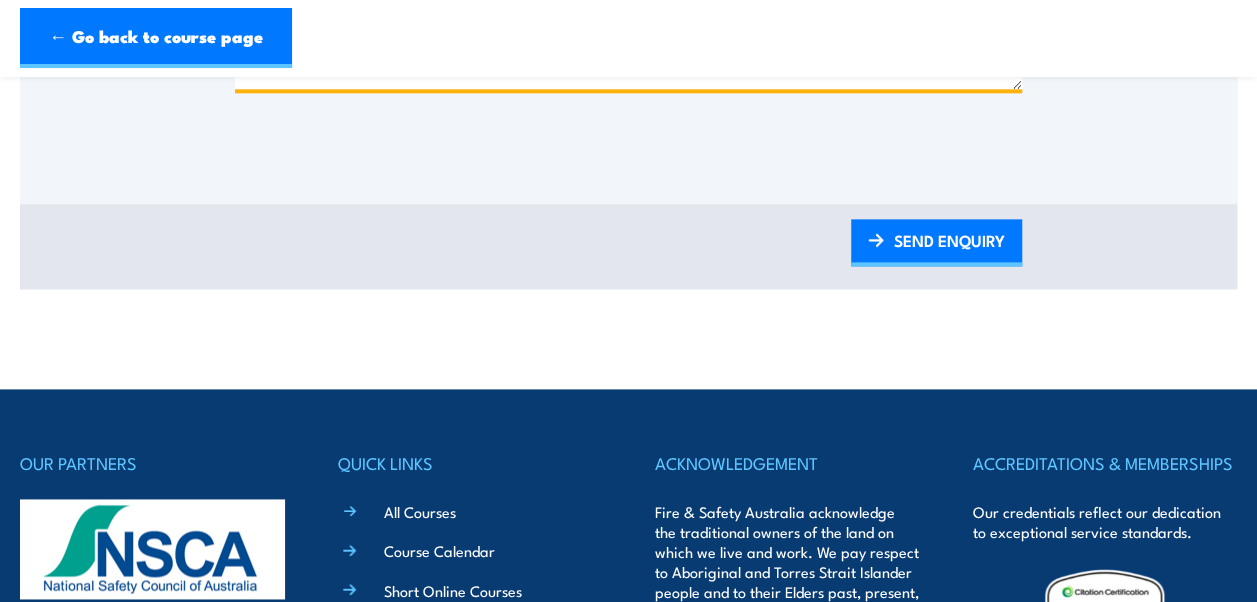 scroll, scrollTop: 900, scrollLeft: 0, axis: vertical 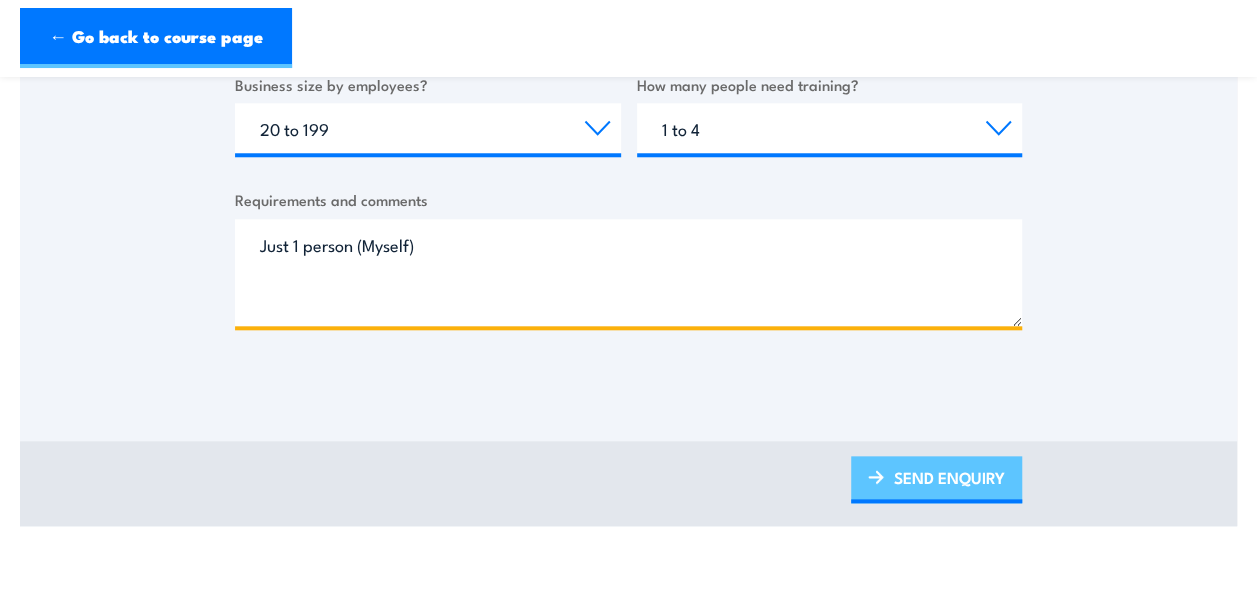 type on "Just 1 person (Myself)" 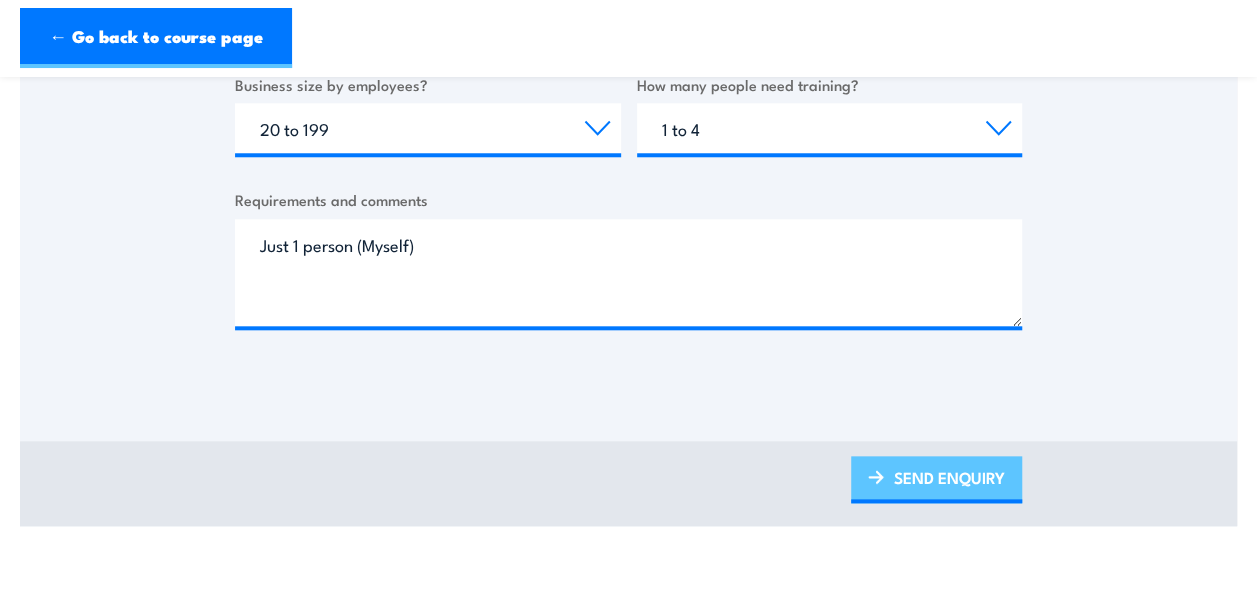 click on "SEND ENQUIRY" at bounding box center (936, 479) 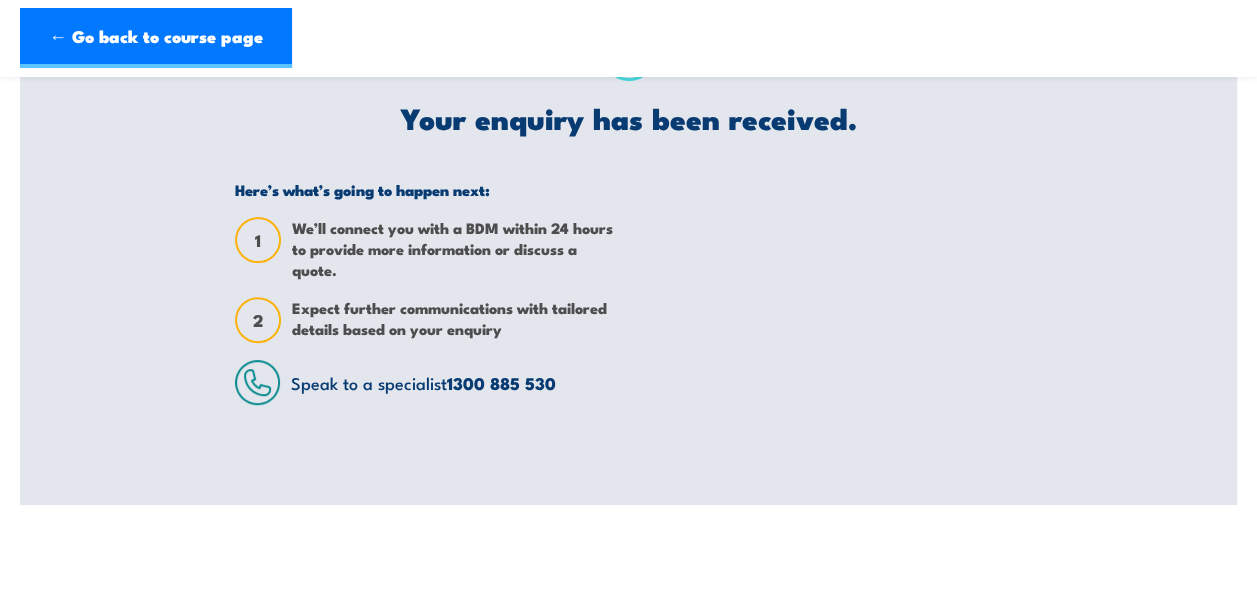 scroll, scrollTop: 0, scrollLeft: 0, axis: both 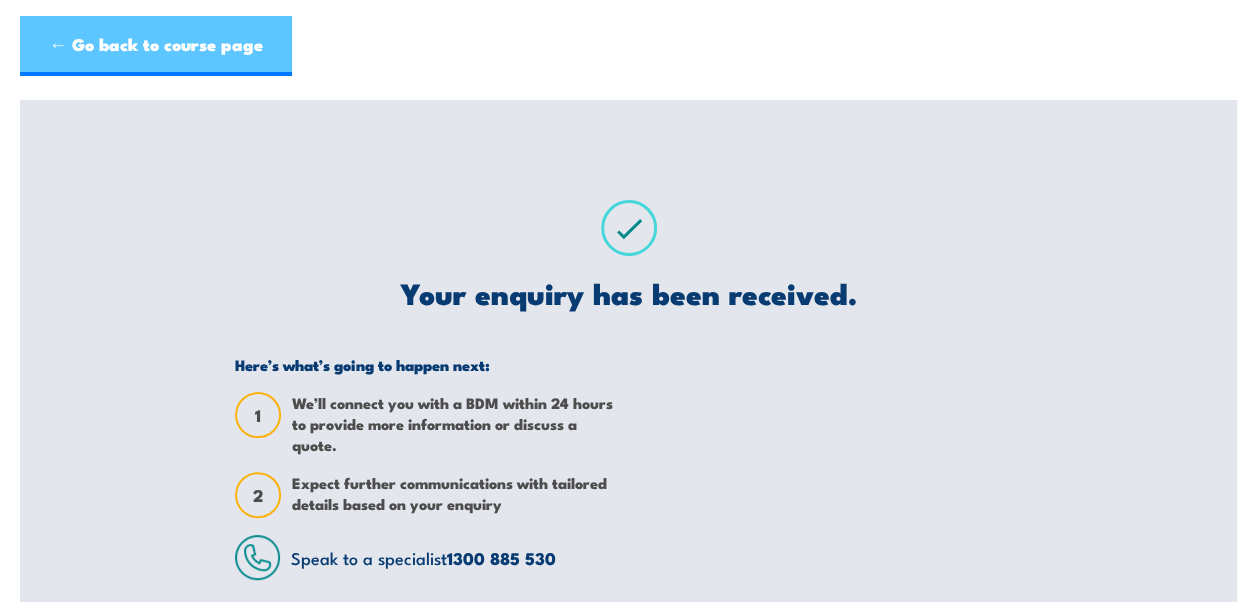 click on "← Go back to course page" at bounding box center [156, 46] 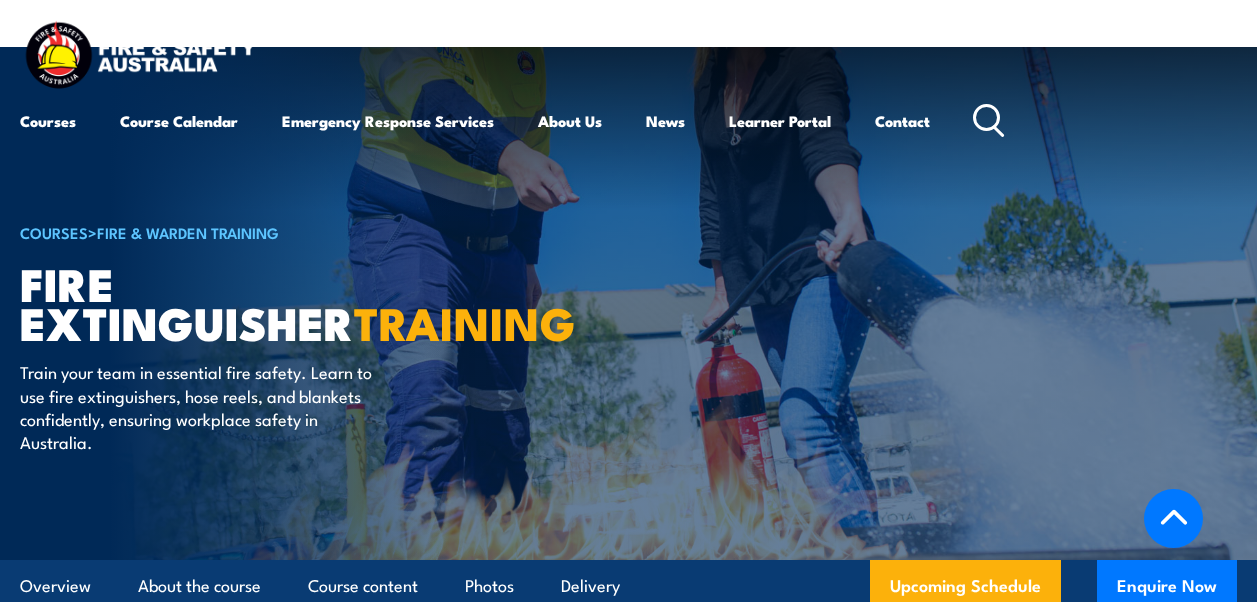 scroll, scrollTop: 3276, scrollLeft: 0, axis: vertical 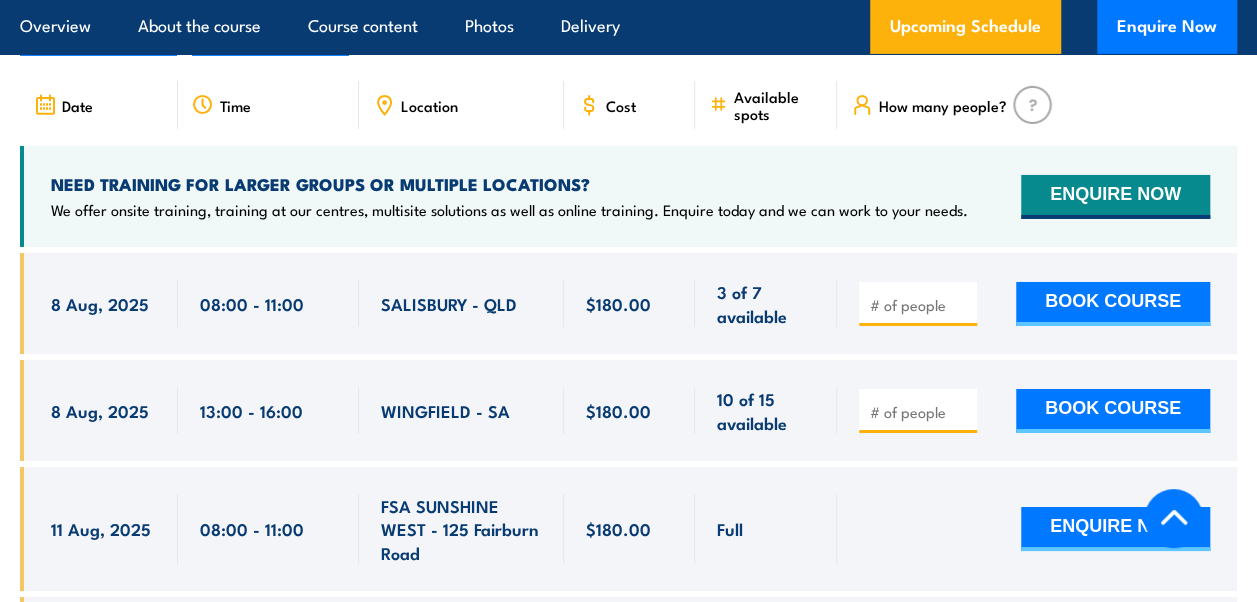 click on "SA" at bounding box center (1002, 30) 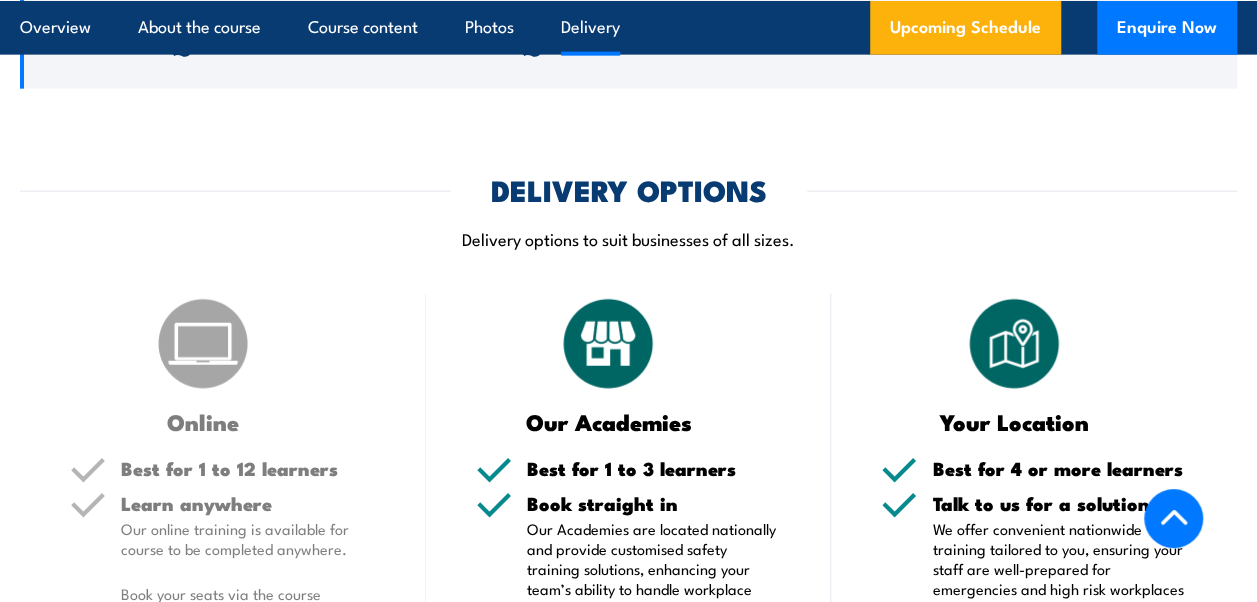 scroll, scrollTop: 2368, scrollLeft: 0, axis: vertical 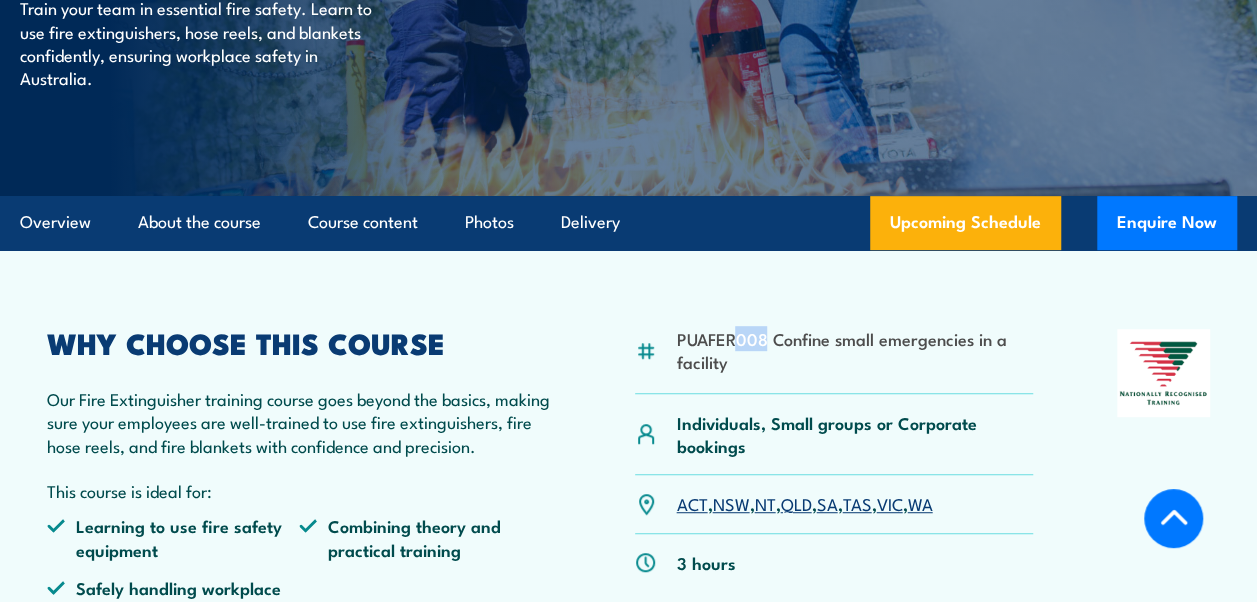 drag, startPoint x: 762, startPoint y: 328, endPoint x: 734, endPoint y: 328, distance: 28 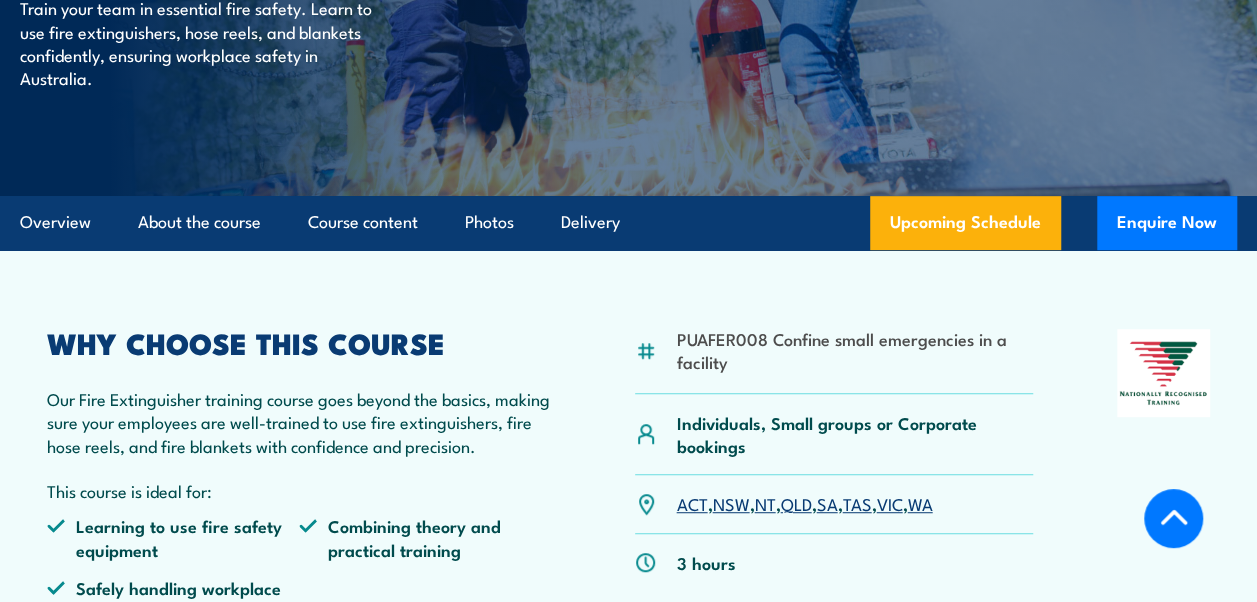 drag, startPoint x: 734, startPoint y: 328, endPoint x: 836, endPoint y: 341, distance: 102.825096 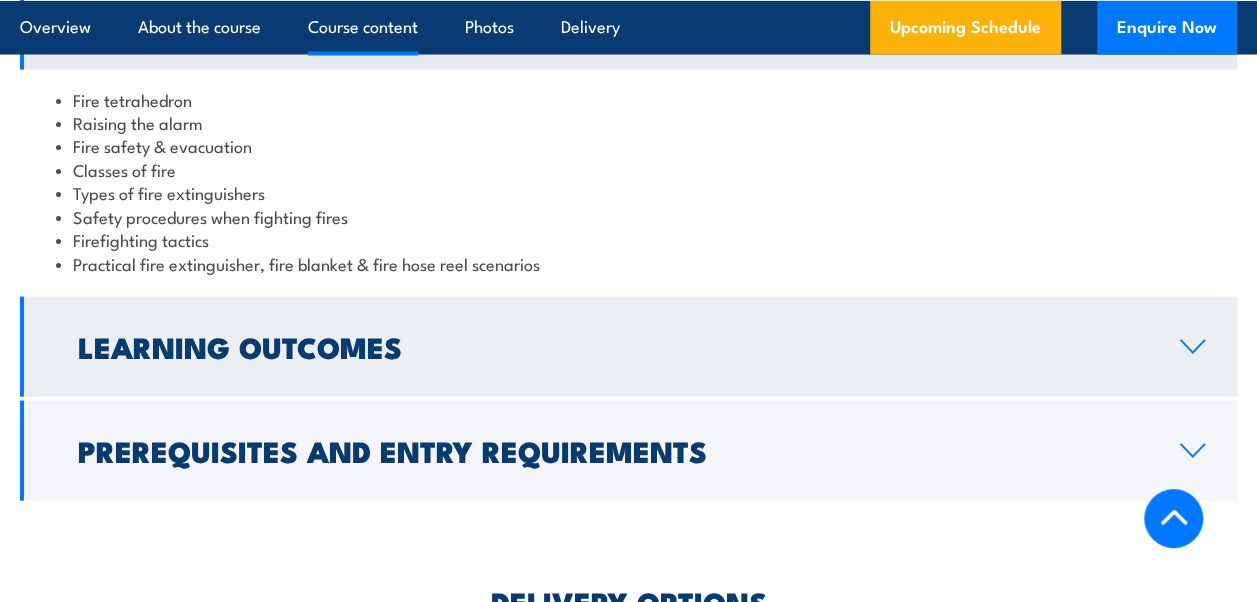 scroll, scrollTop: 1964, scrollLeft: 0, axis: vertical 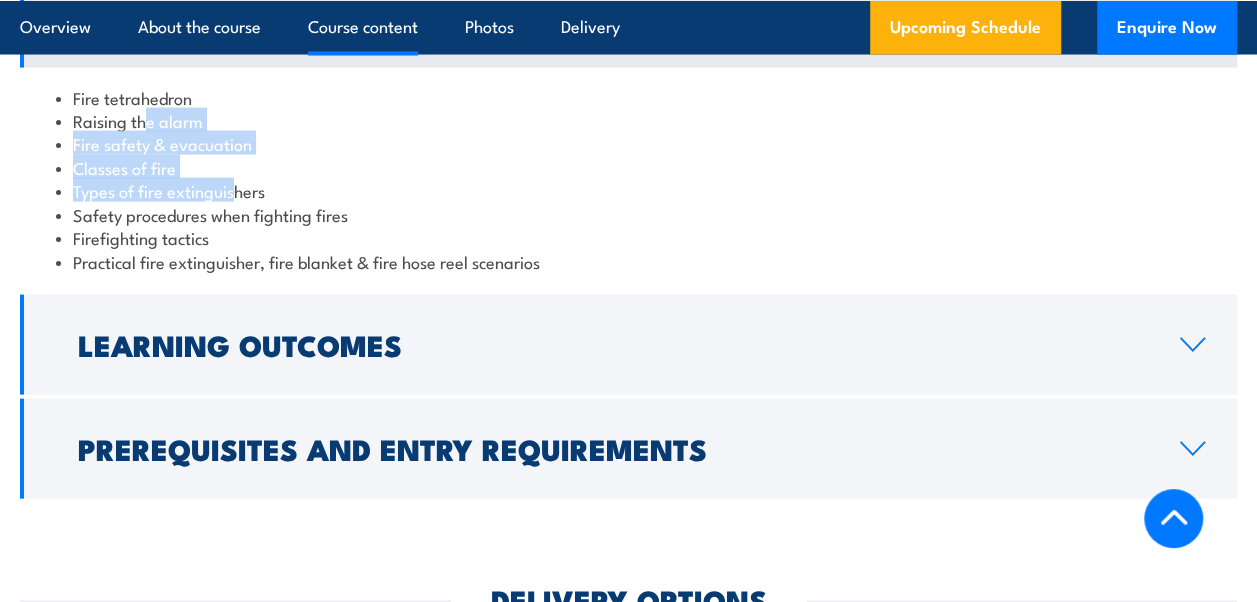 drag, startPoint x: 148, startPoint y: 166, endPoint x: 234, endPoint y: 243, distance: 115.43397 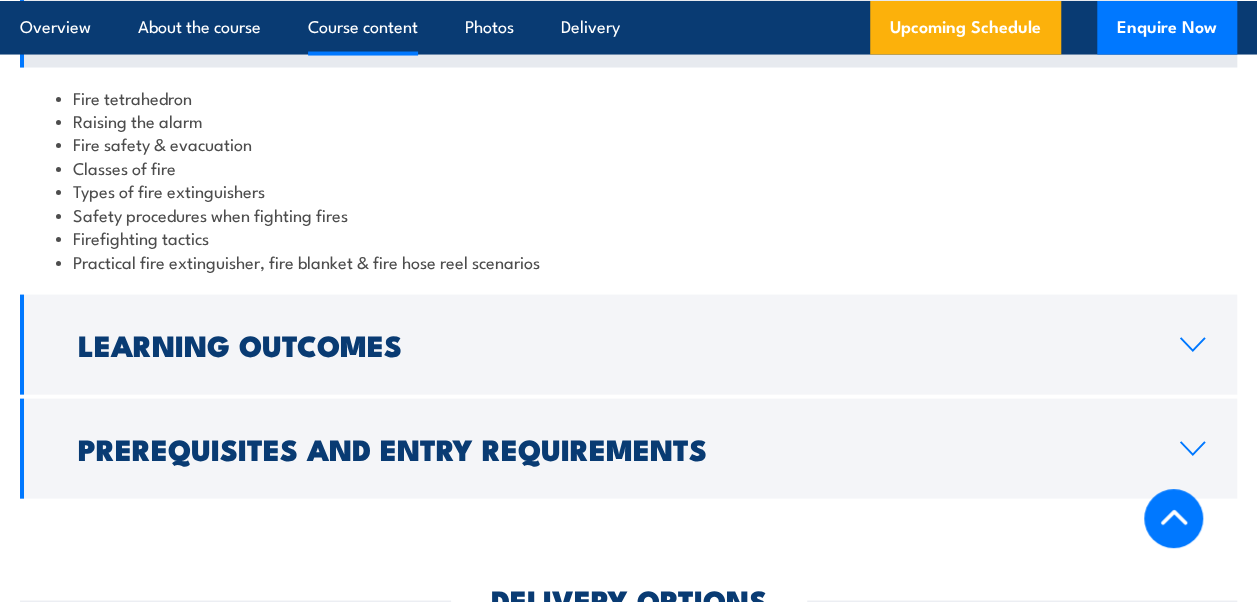 drag, startPoint x: 234, startPoint y: 243, endPoint x: 170, endPoint y: 266, distance: 68.007355 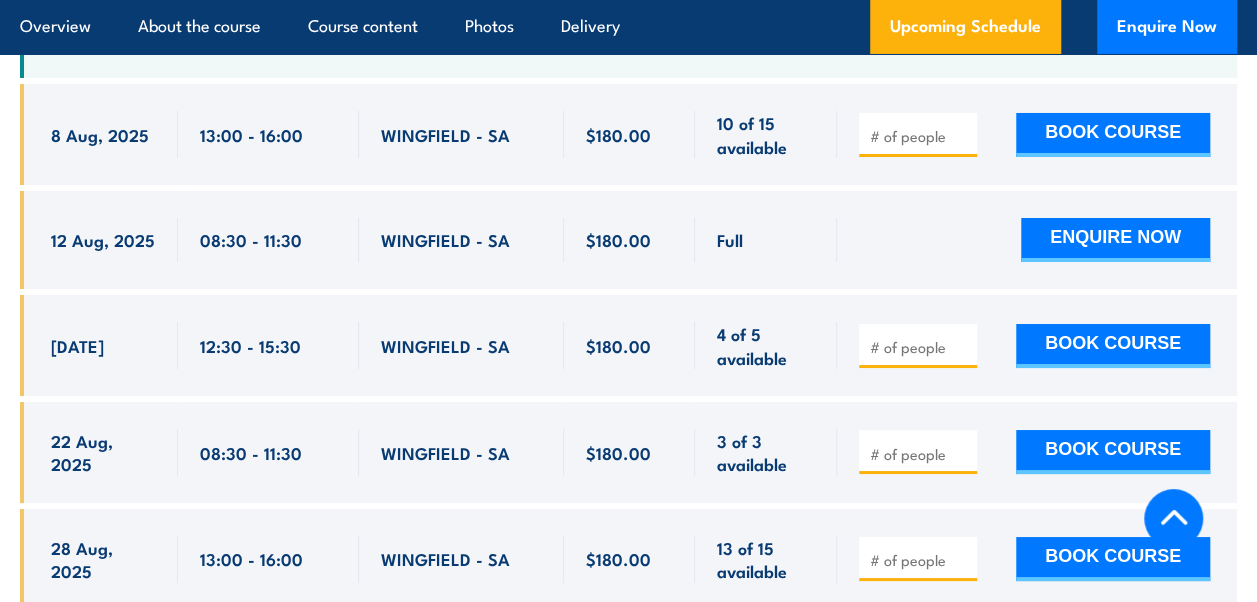 scroll, scrollTop: 3564, scrollLeft: 0, axis: vertical 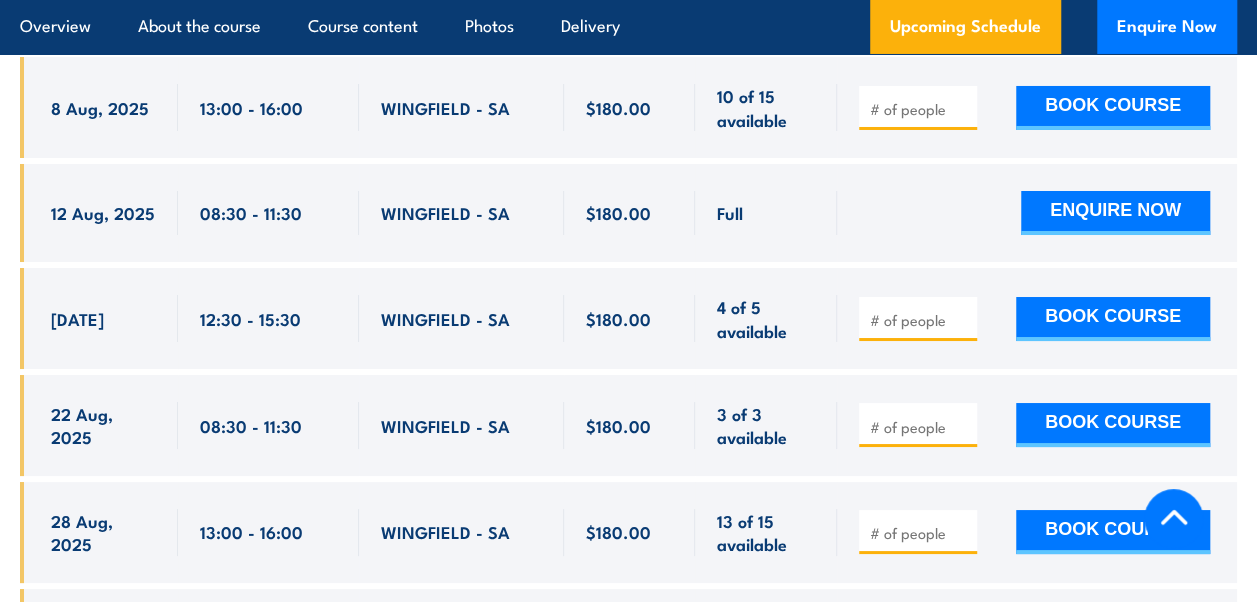 click on "We offer onsite training, training at our centres, multisite solutions as well as online training. Enquire today and we can work to your needs." at bounding box center (509, 14) 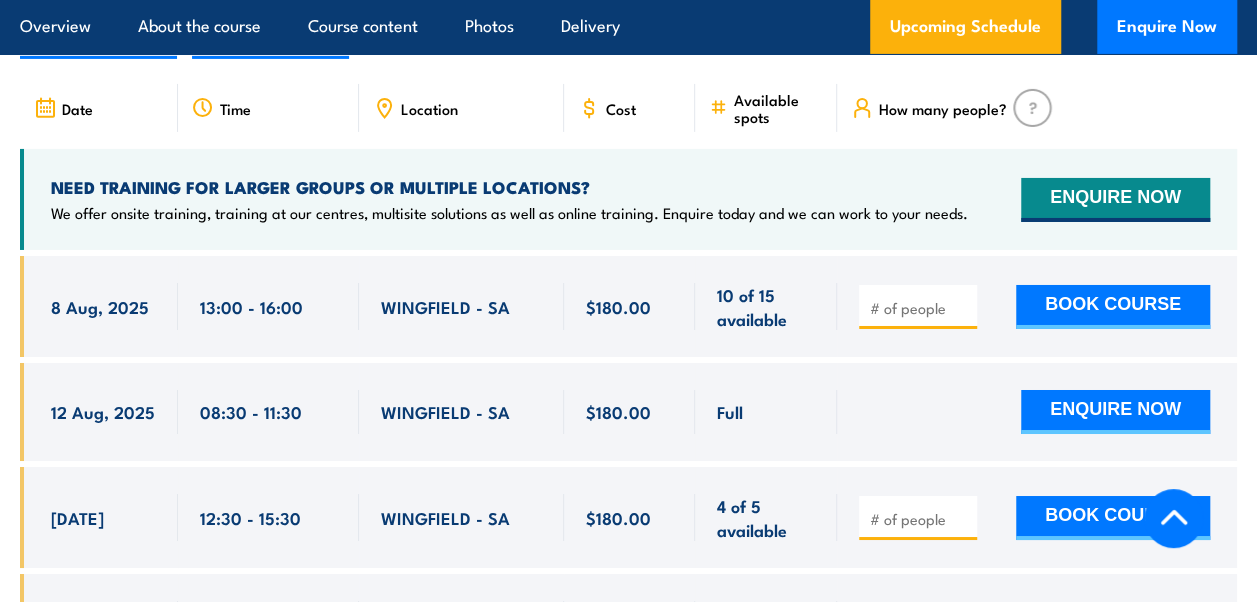 scroll, scrollTop: 3364, scrollLeft: 0, axis: vertical 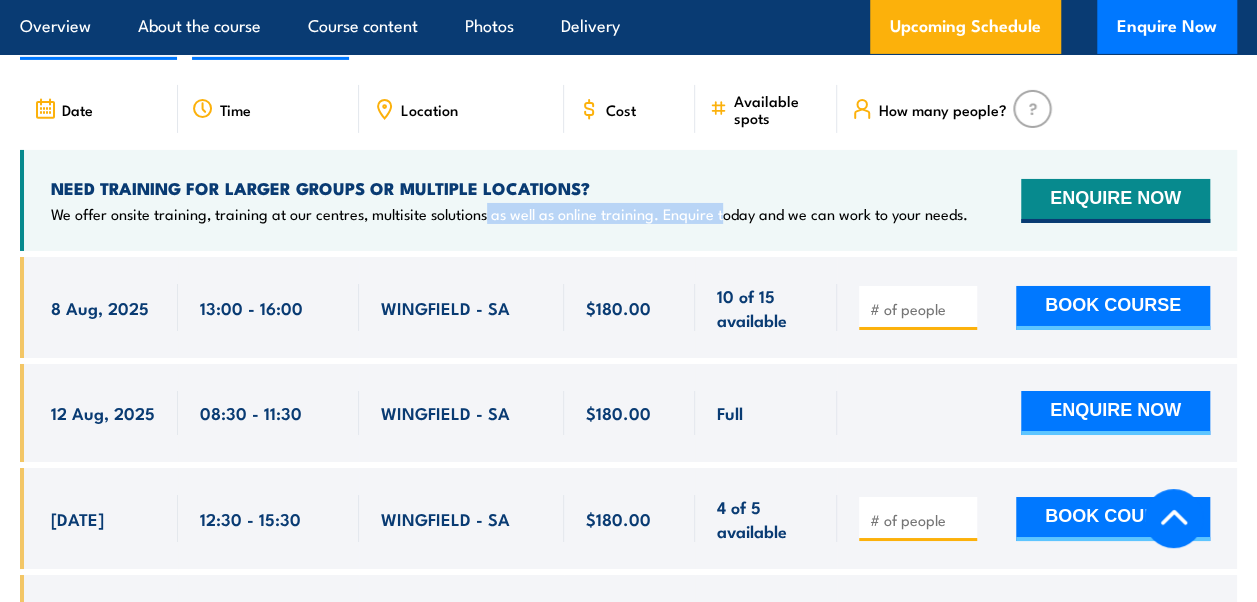 drag, startPoint x: 722, startPoint y: 267, endPoint x: 486, endPoint y: 258, distance: 236.17155 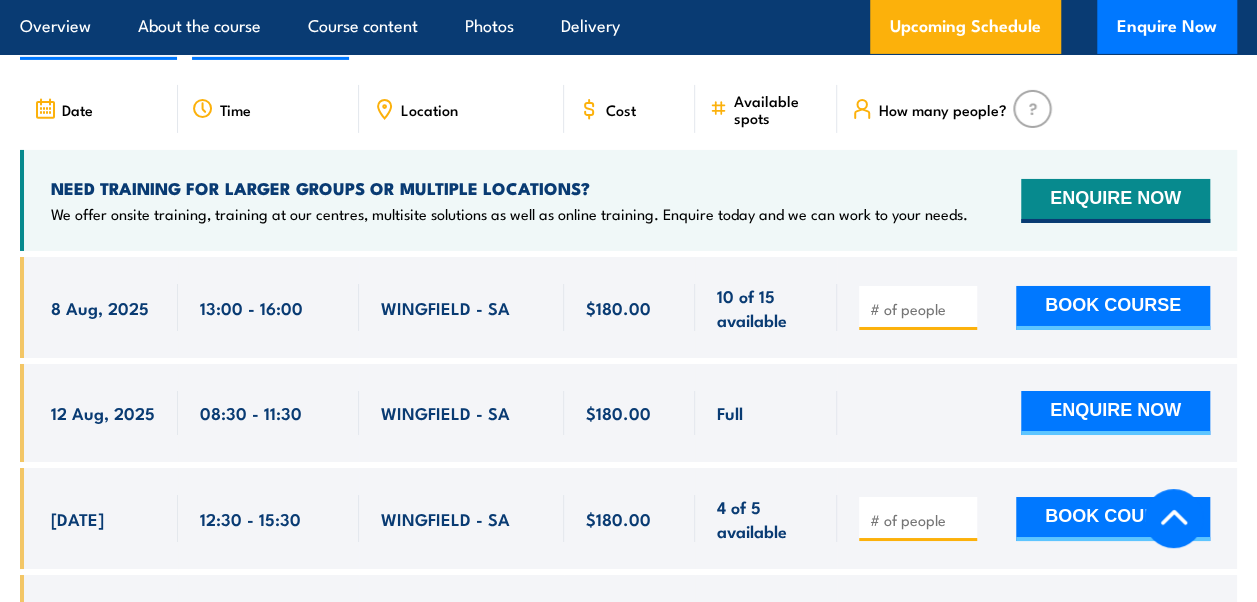 drag, startPoint x: 486, startPoint y: 258, endPoint x: 333, endPoint y: 230, distance: 155.54099 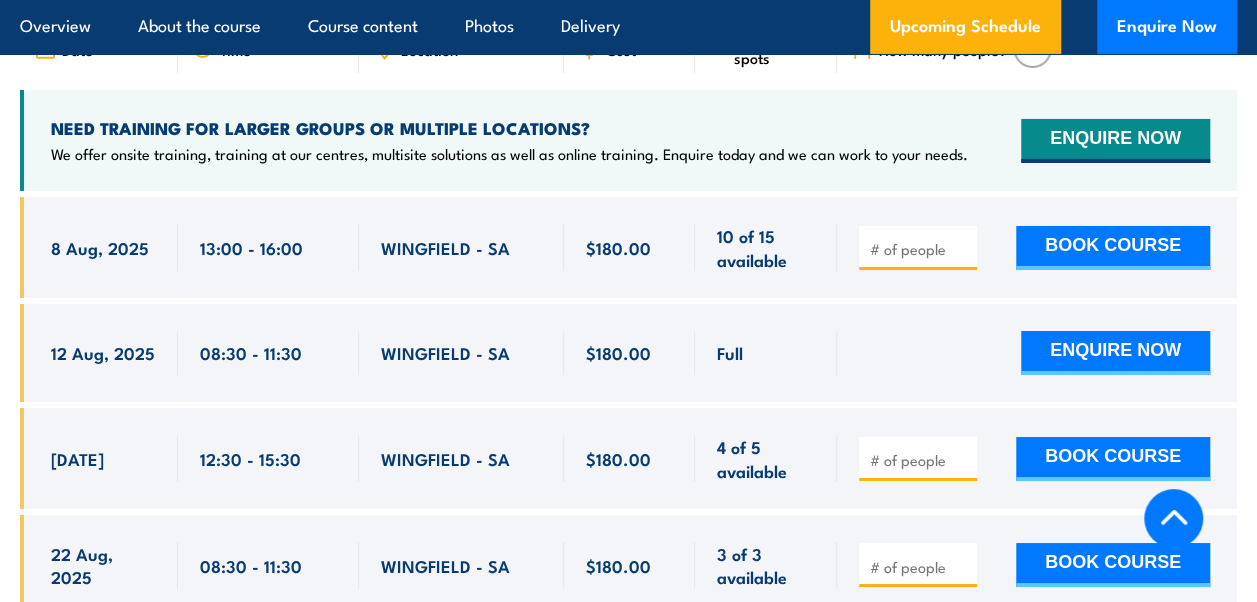 scroll, scrollTop: 3464, scrollLeft: 0, axis: vertical 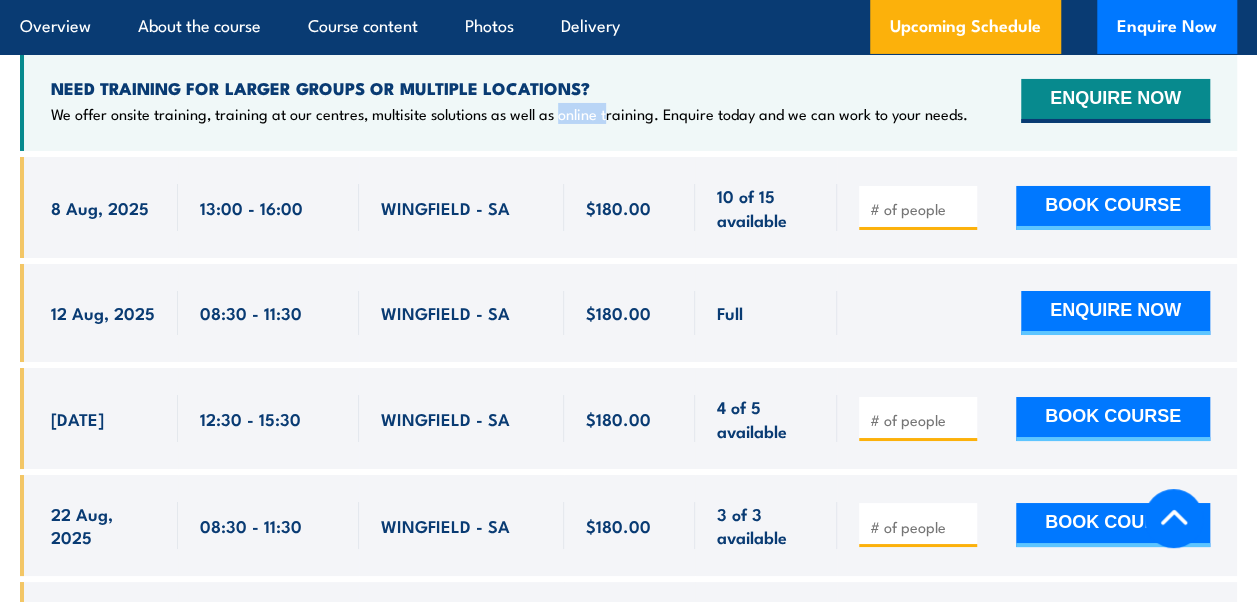 drag, startPoint x: 555, startPoint y: 173, endPoint x: 707, endPoint y: 154, distance: 153.18289 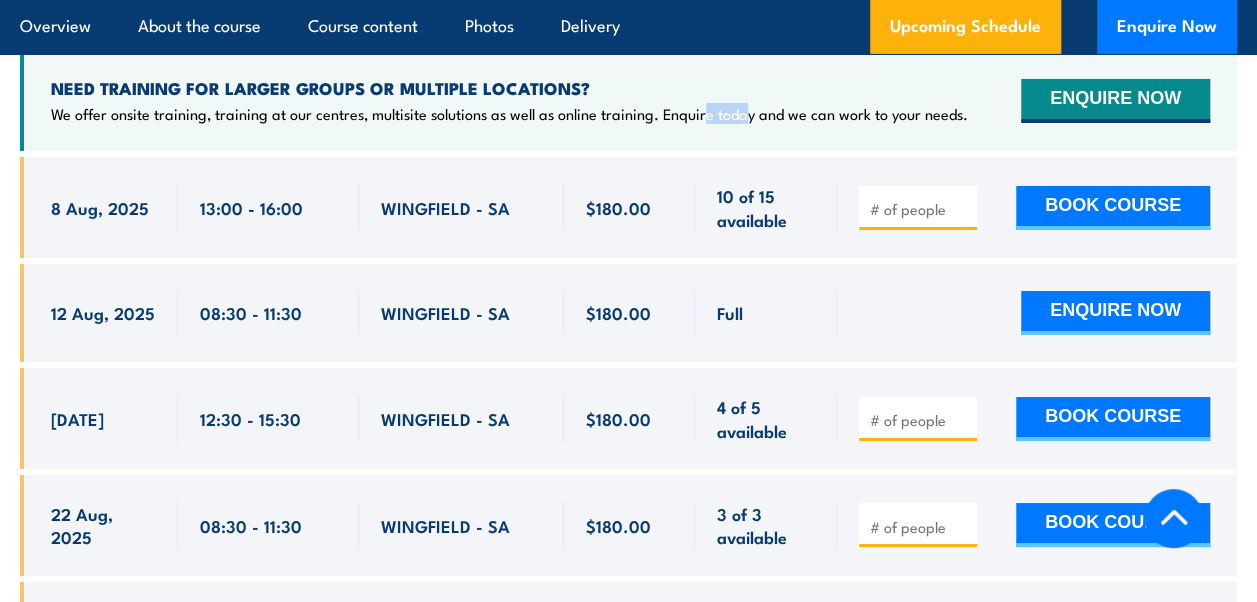 drag, startPoint x: 707, startPoint y: 154, endPoint x: 752, endPoint y: 156, distance: 45.044422 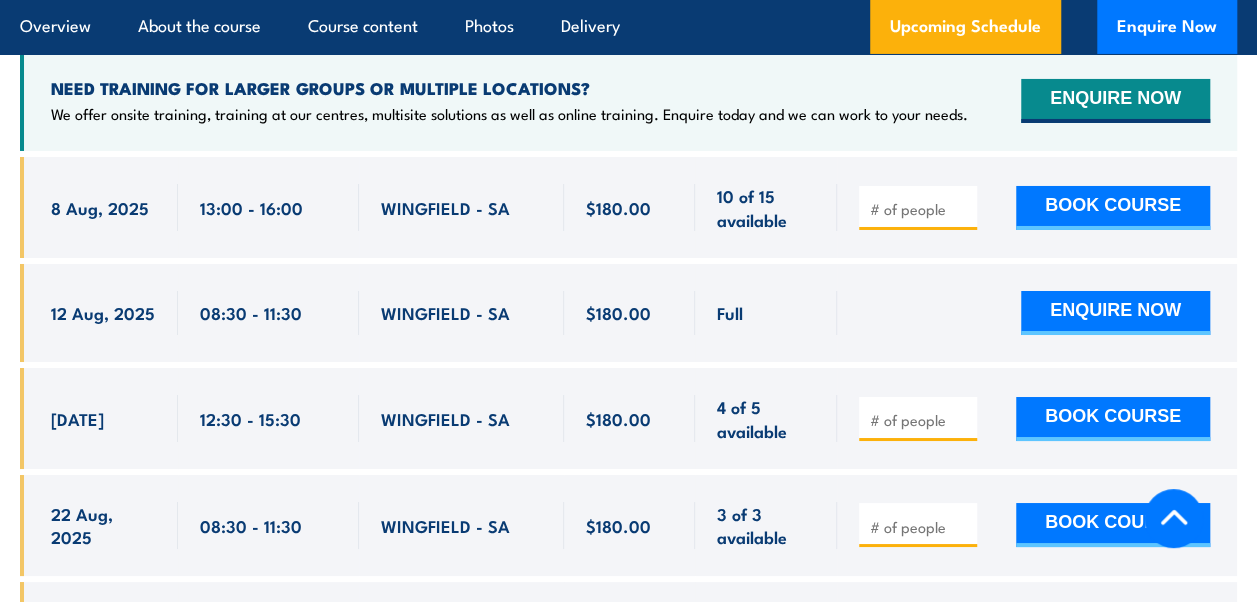 drag, startPoint x: 752, startPoint y: 156, endPoint x: 620, endPoint y: 148, distance: 132.2422 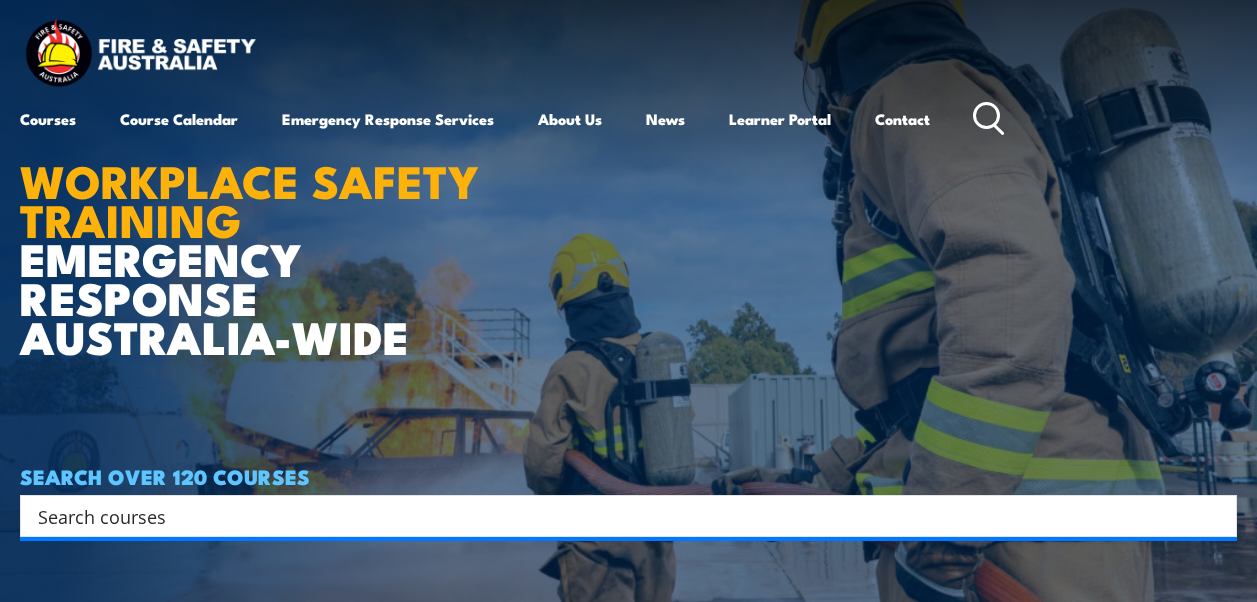 scroll, scrollTop: 0, scrollLeft: 0, axis: both 